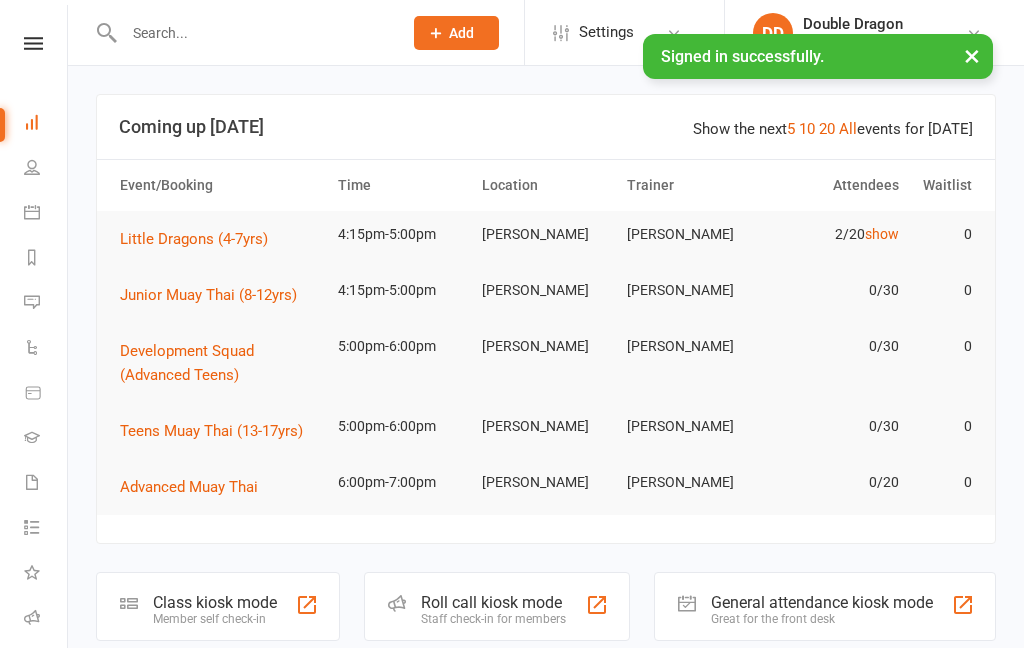 scroll, scrollTop: 0, scrollLeft: 0, axis: both 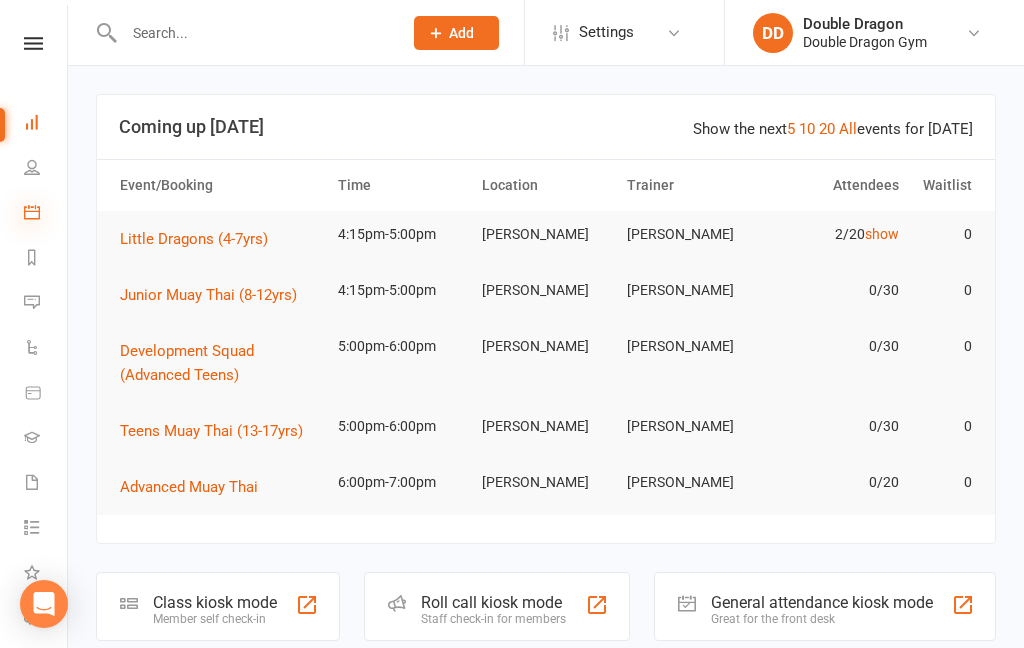 click at bounding box center (32, 212) 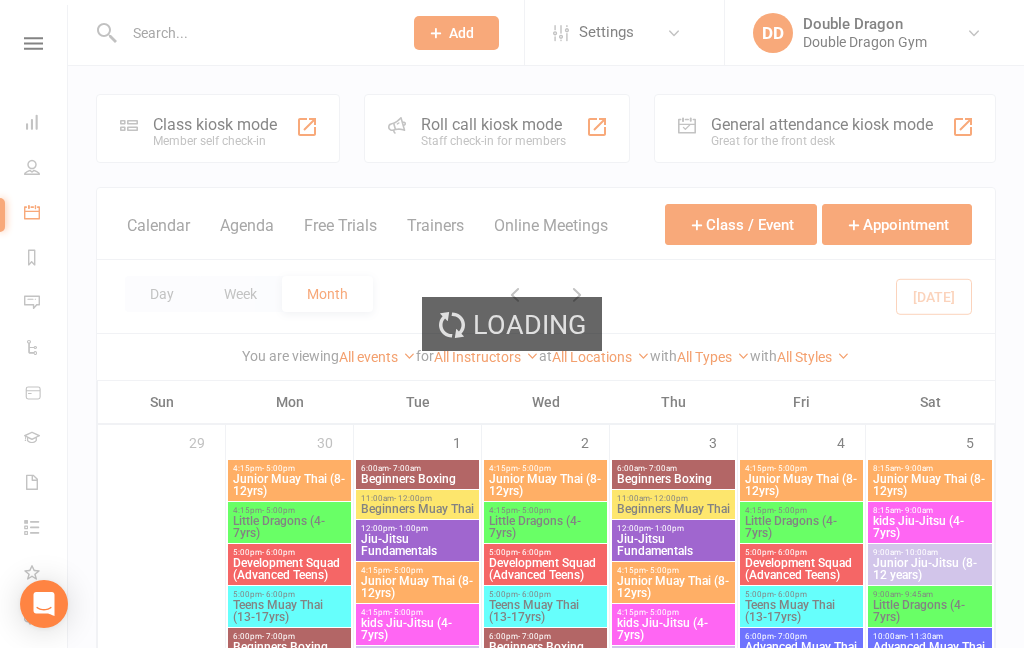 click on "Loading" at bounding box center (512, 324) 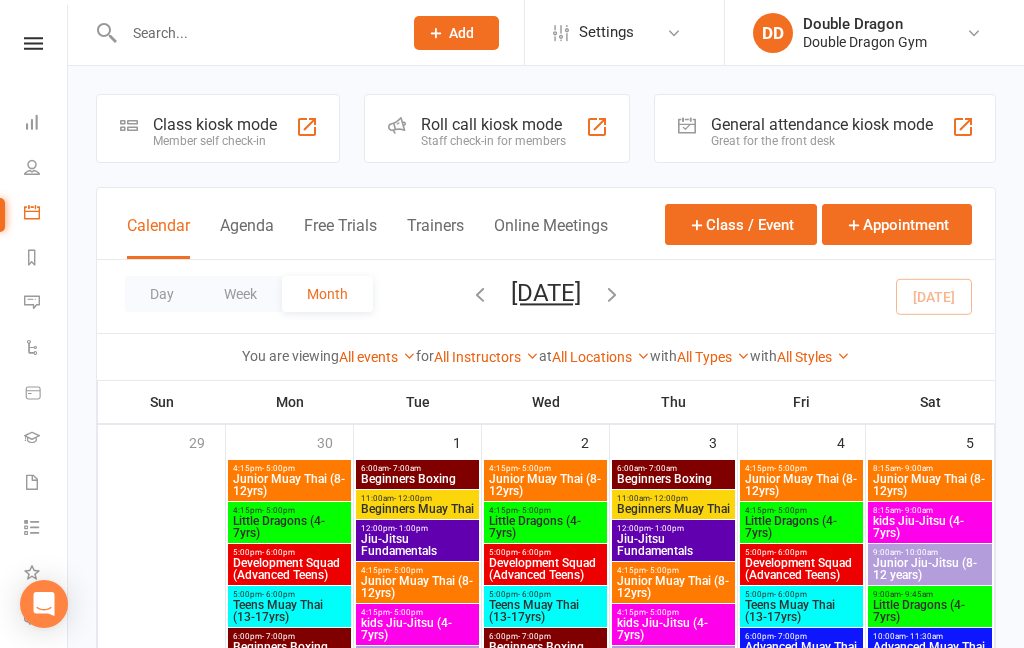 click on "Class kiosk mode" at bounding box center (215, 124) 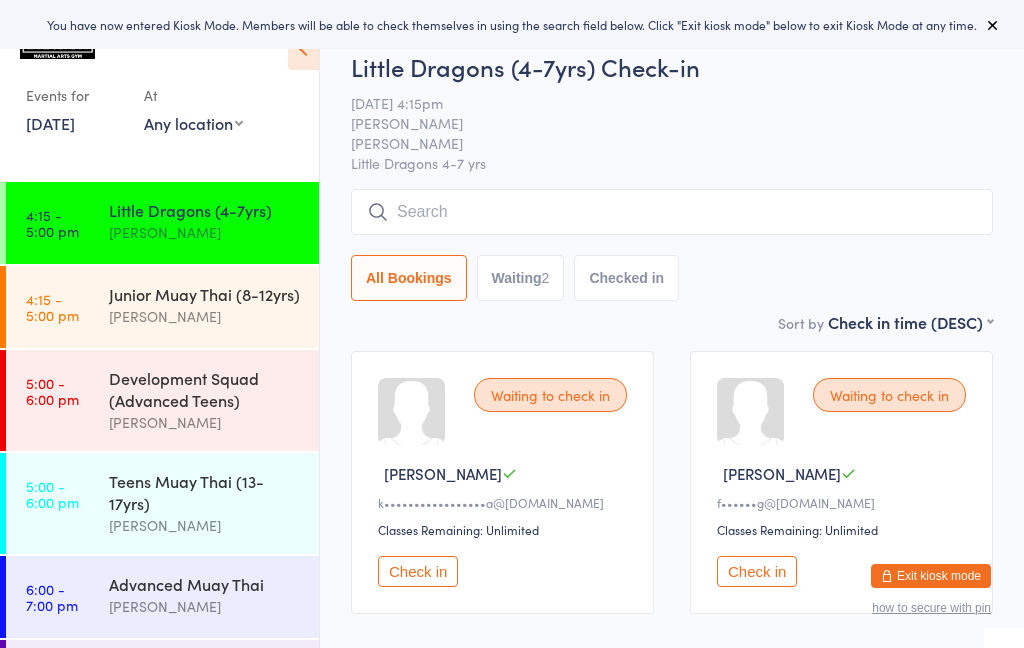 scroll, scrollTop: 0, scrollLeft: 0, axis: both 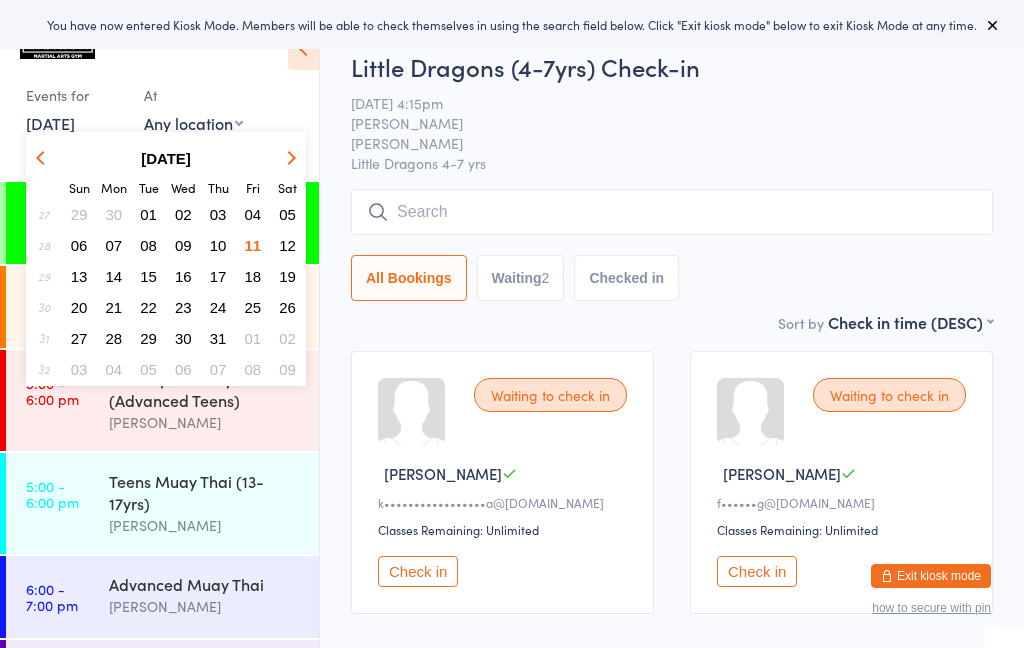 click on "12" at bounding box center (287, 245) 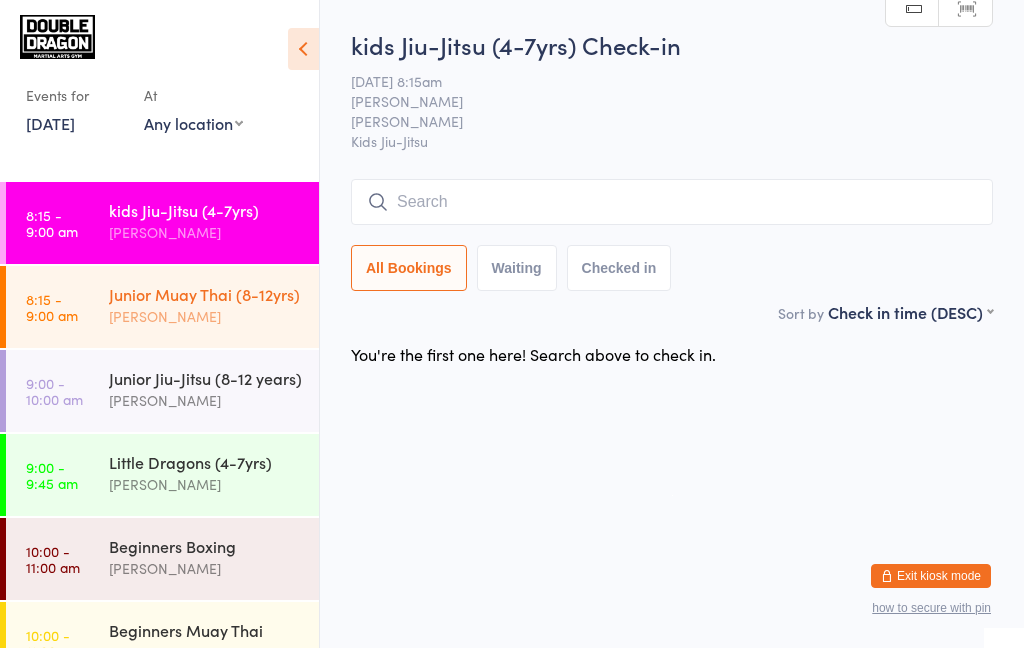 click on "[PERSON_NAME]" at bounding box center (205, 316) 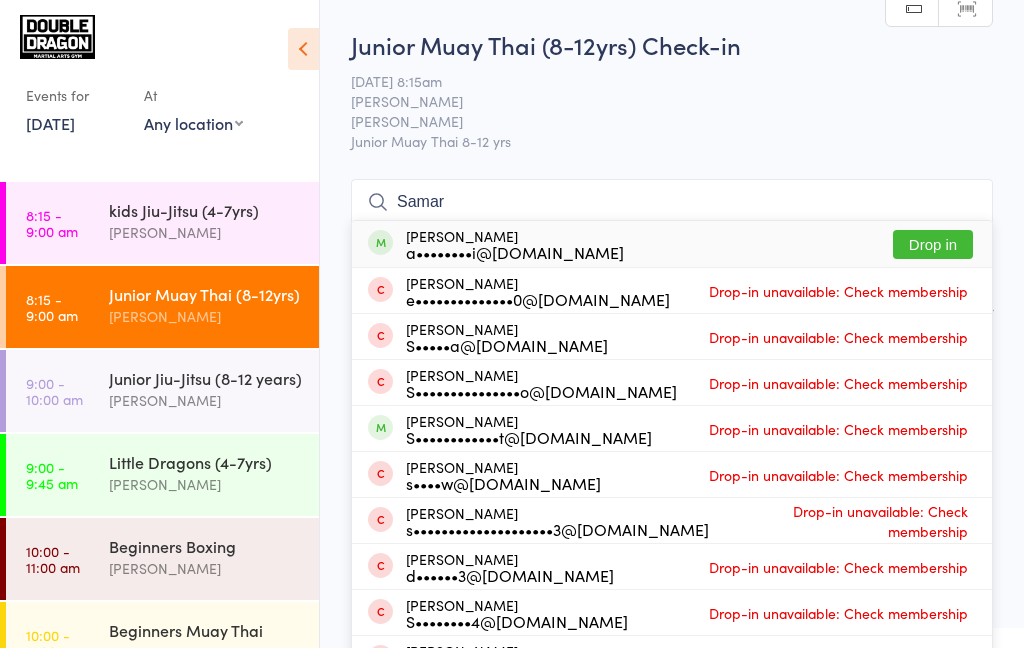 type on "Samar" 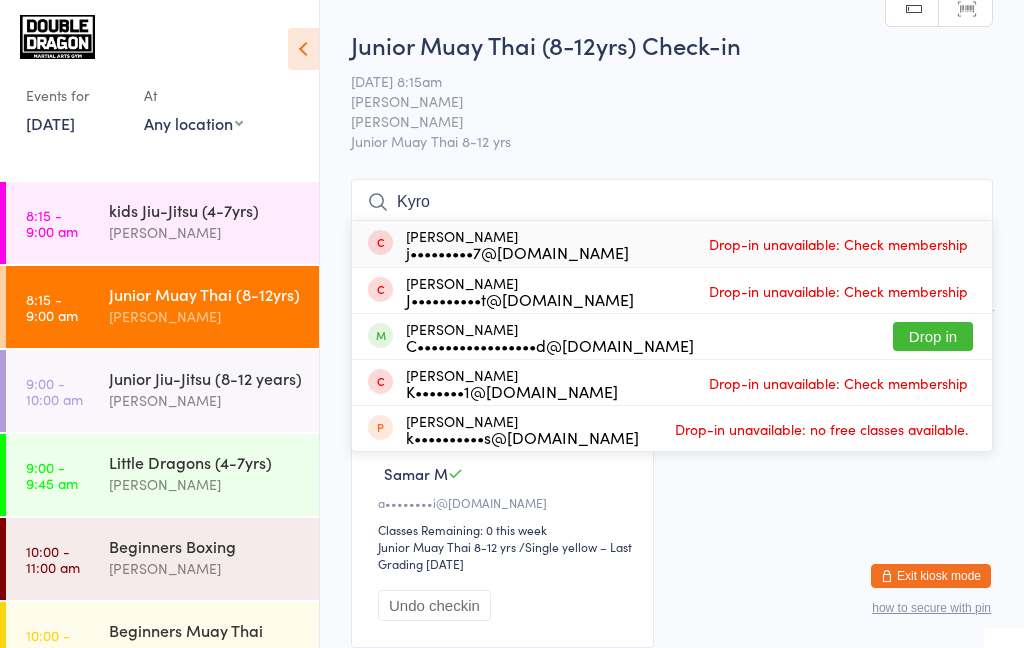 type on "Kyro" 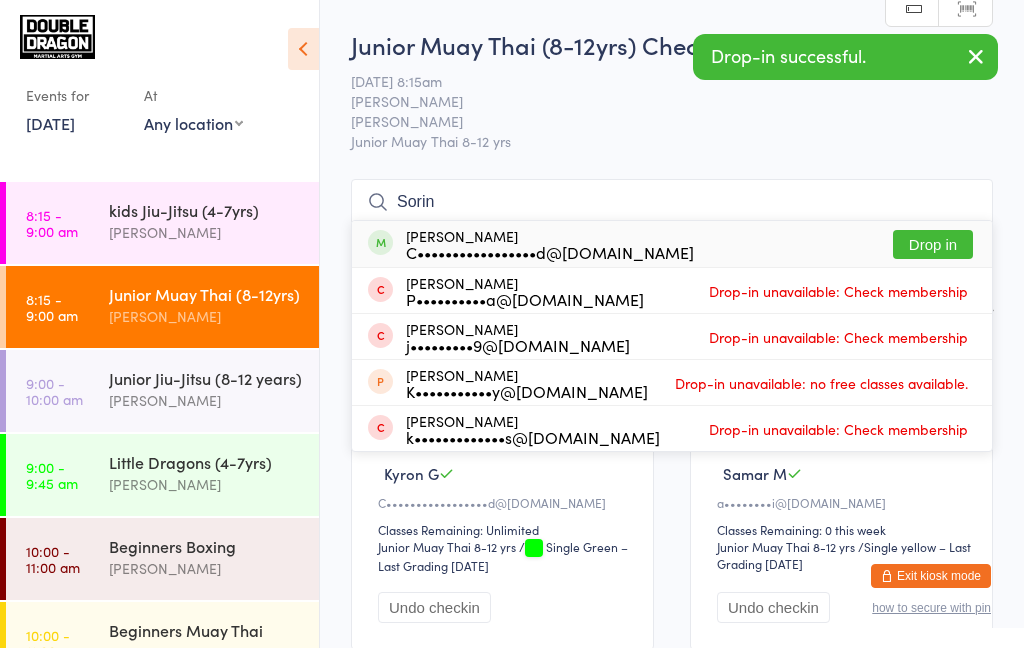 type on "Sorin" 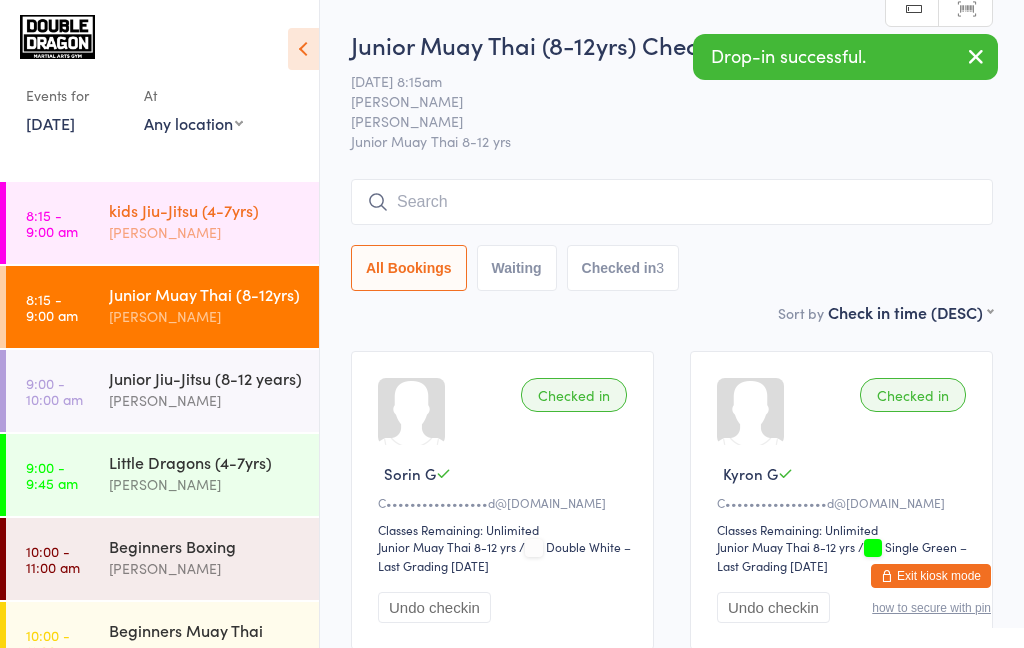 click on "kids Jiu-Jitsu (4-7yrs)" at bounding box center (205, 210) 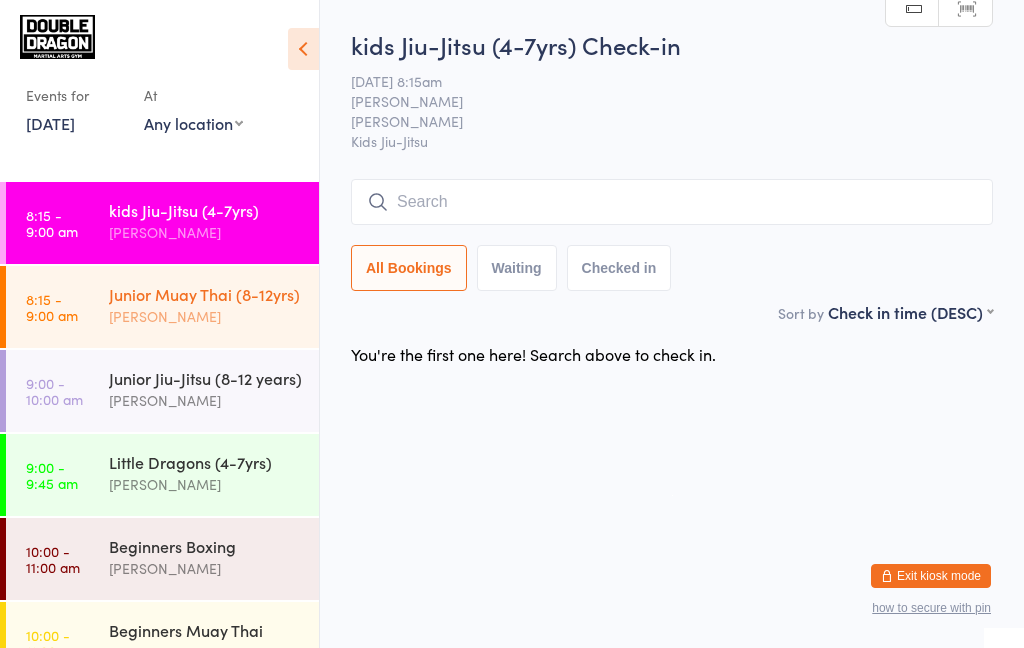click on "Junior Muay Thai (8-12yrs)" at bounding box center [205, 294] 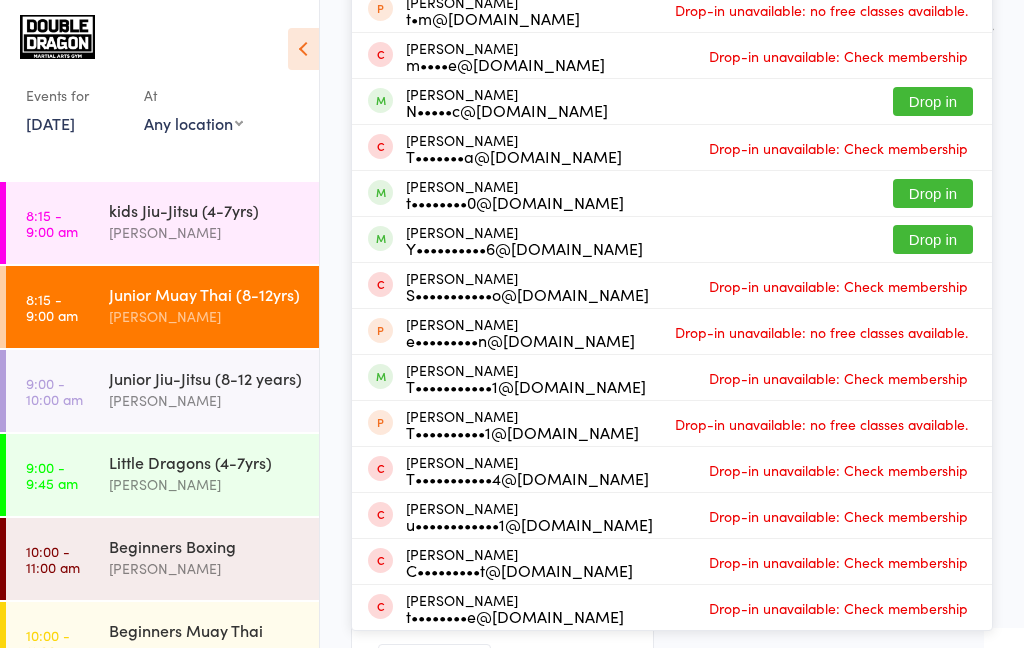 scroll, scrollTop: 285, scrollLeft: 0, axis: vertical 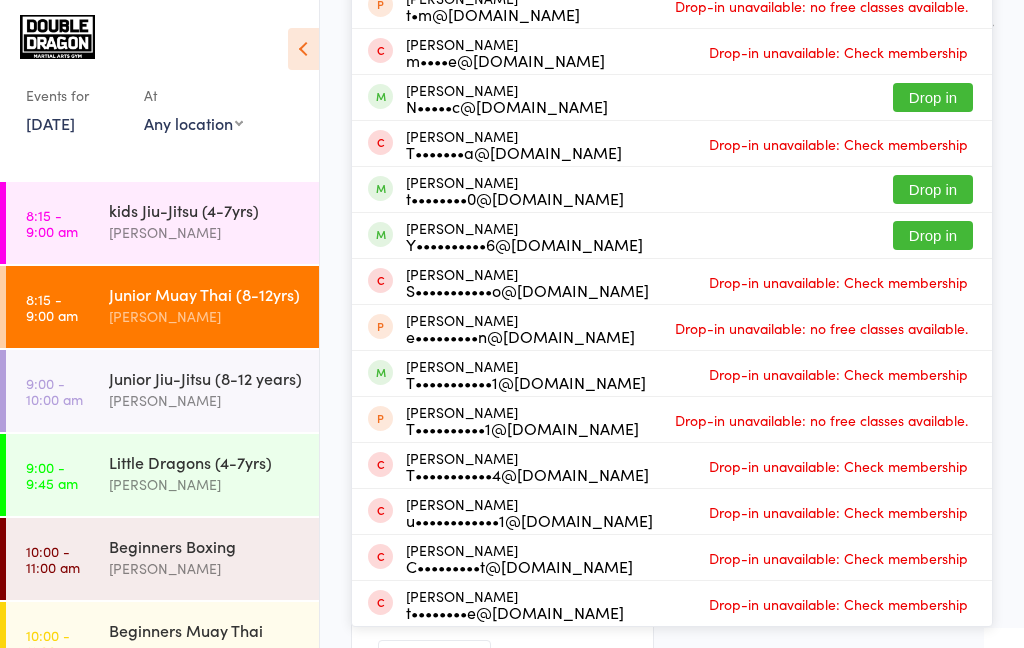 type on "Tom" 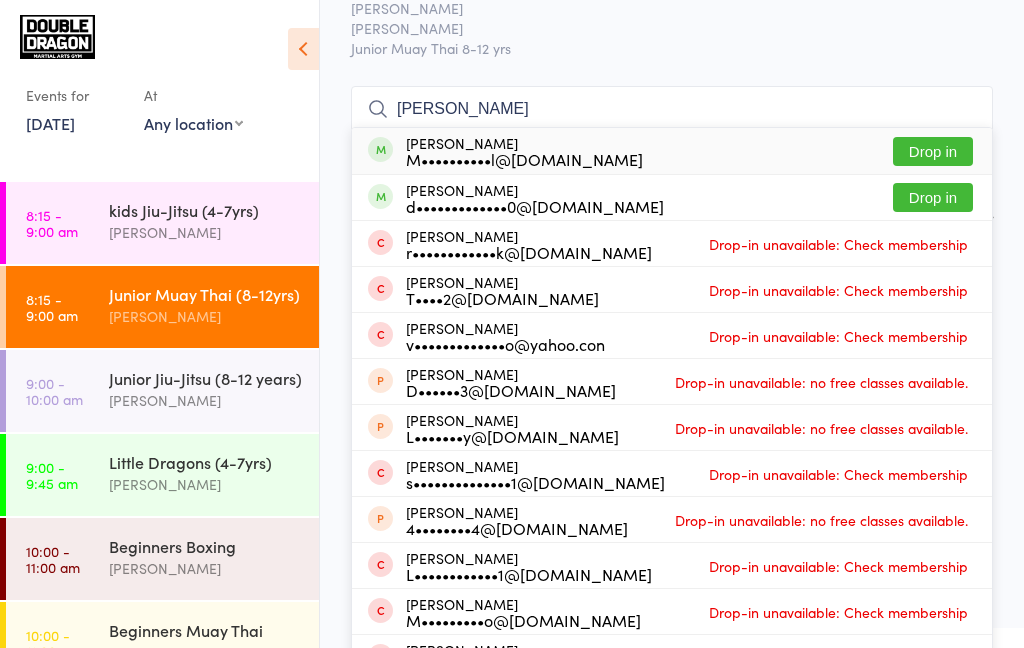 scroll, scrollTop: 94, scrollLeft: 0, axis: vertical 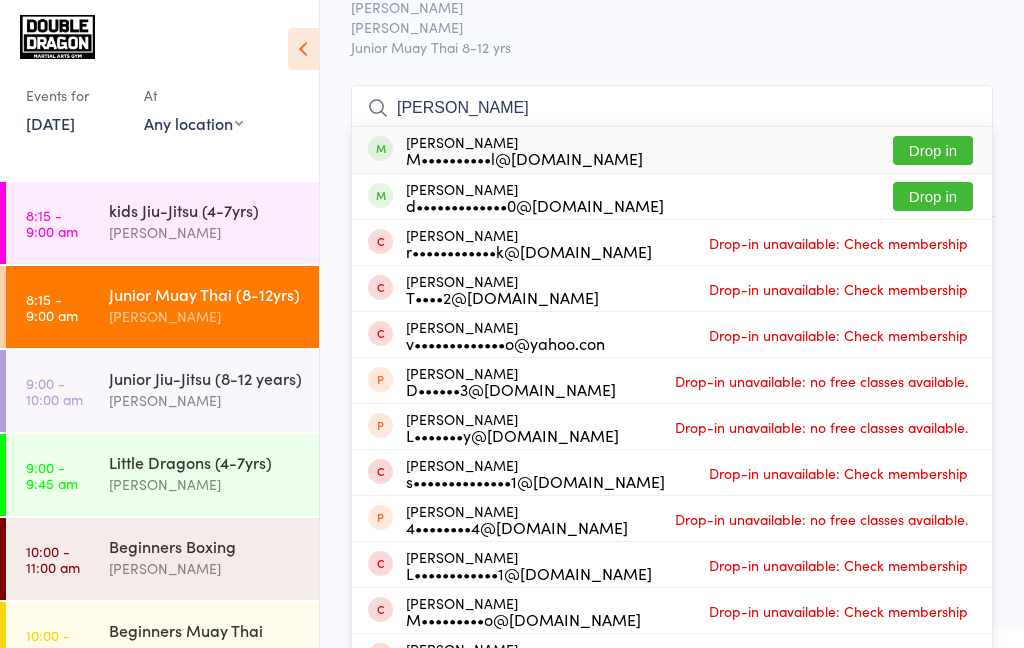 type on "Leo" 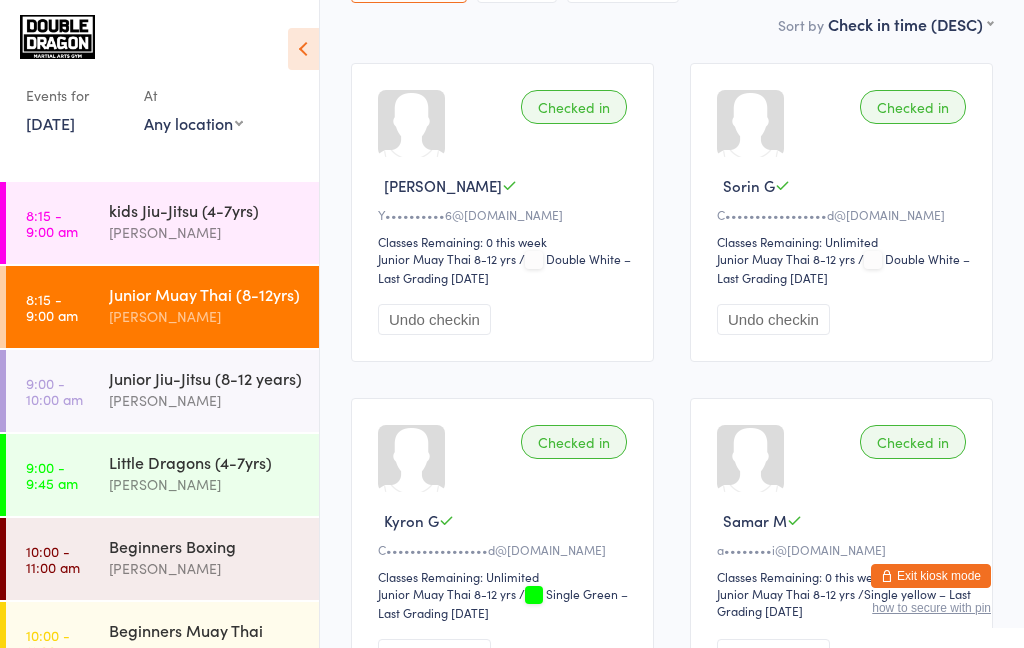 scroll, scrollTop: 474, scrollLeft: 0, axis: vertical 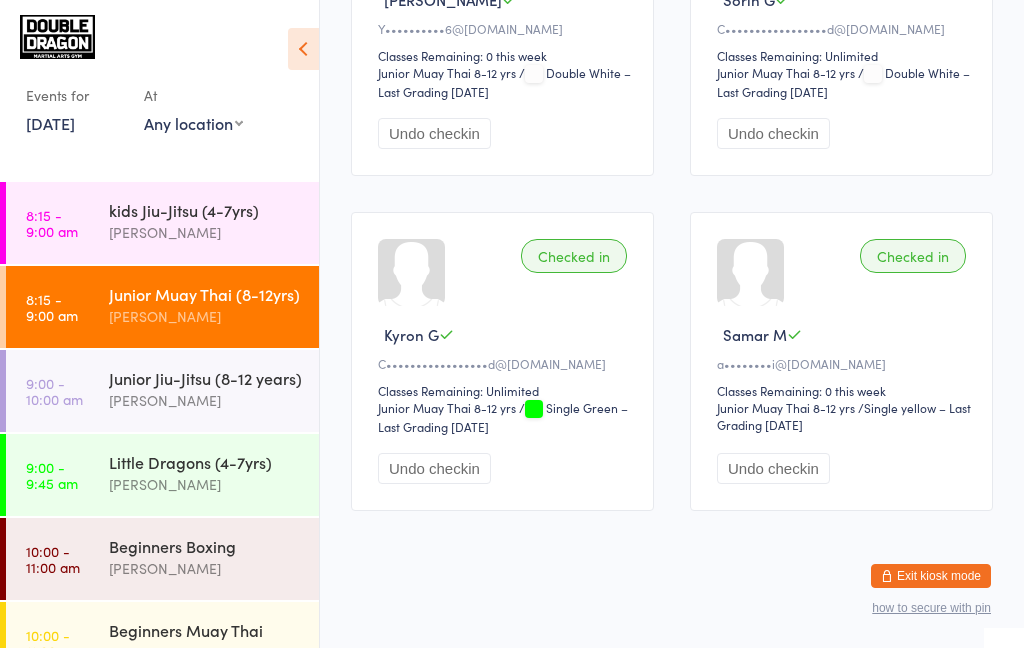 click at bounding box center [303, 49] 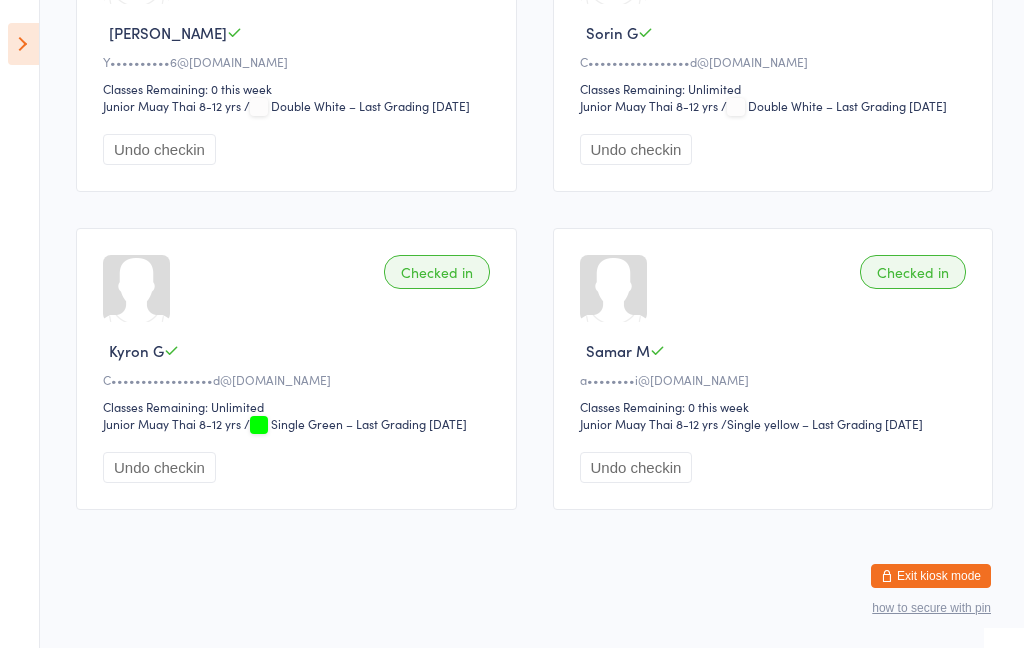 click at bounding box center [23, 44] 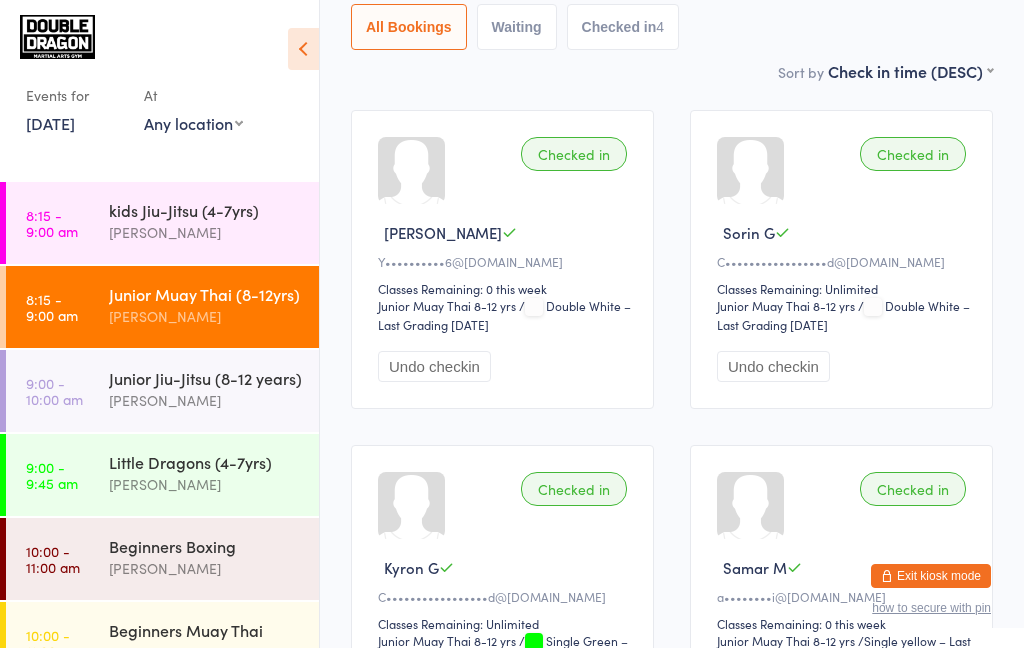scroll, scrollTop: 258, scrollLeft: 0, axis: vertical 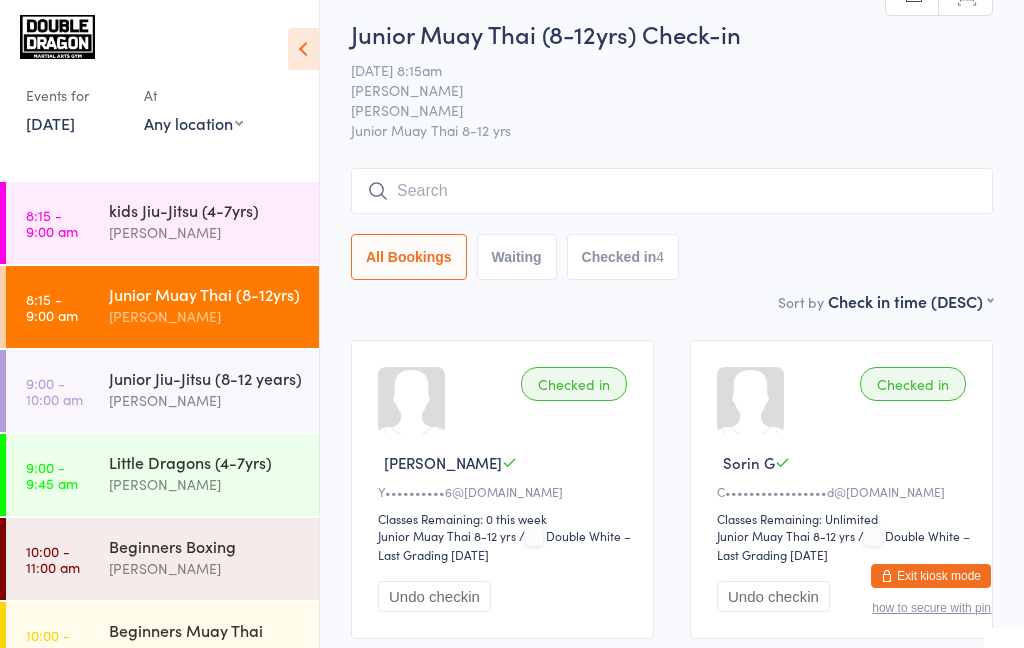 click at bounding box center [672, 191] 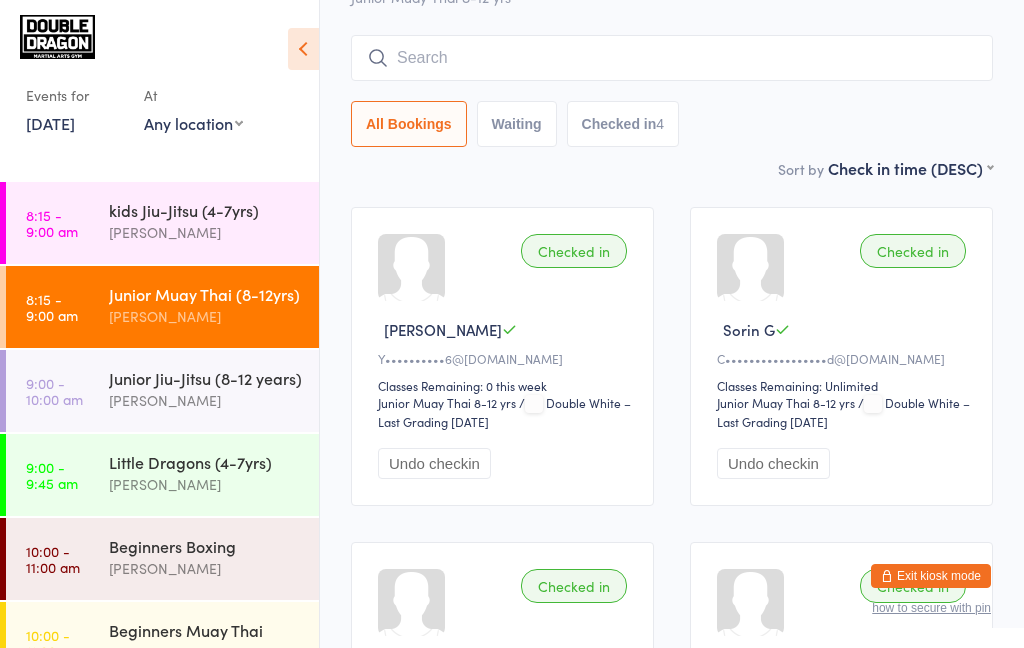 scroll, scrollTop: 180, scrollLeft: 0, axis: vertical 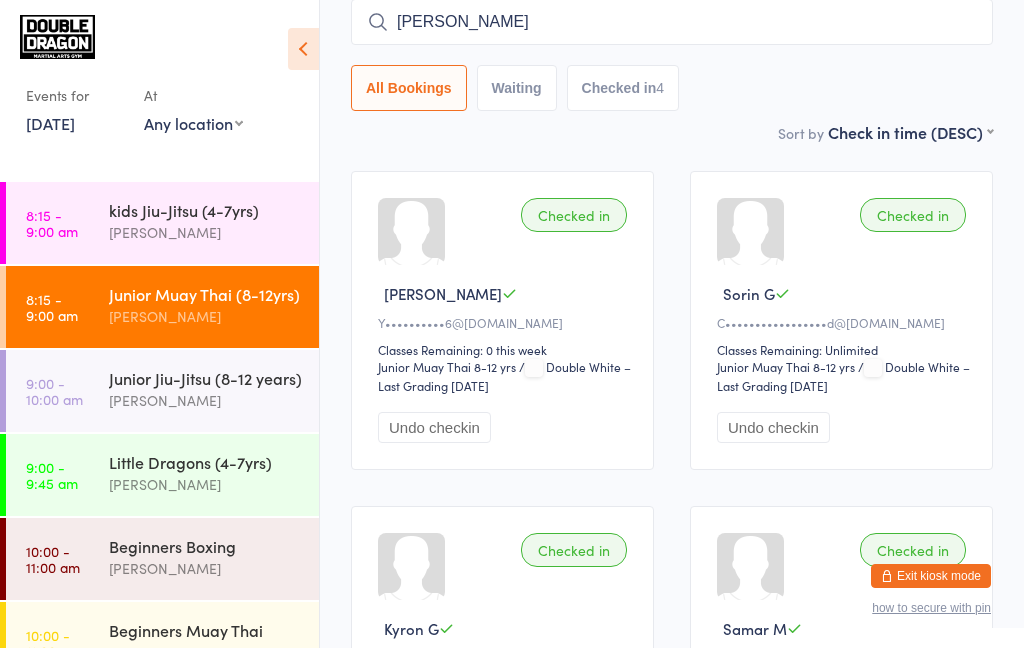 type on "Leo p" 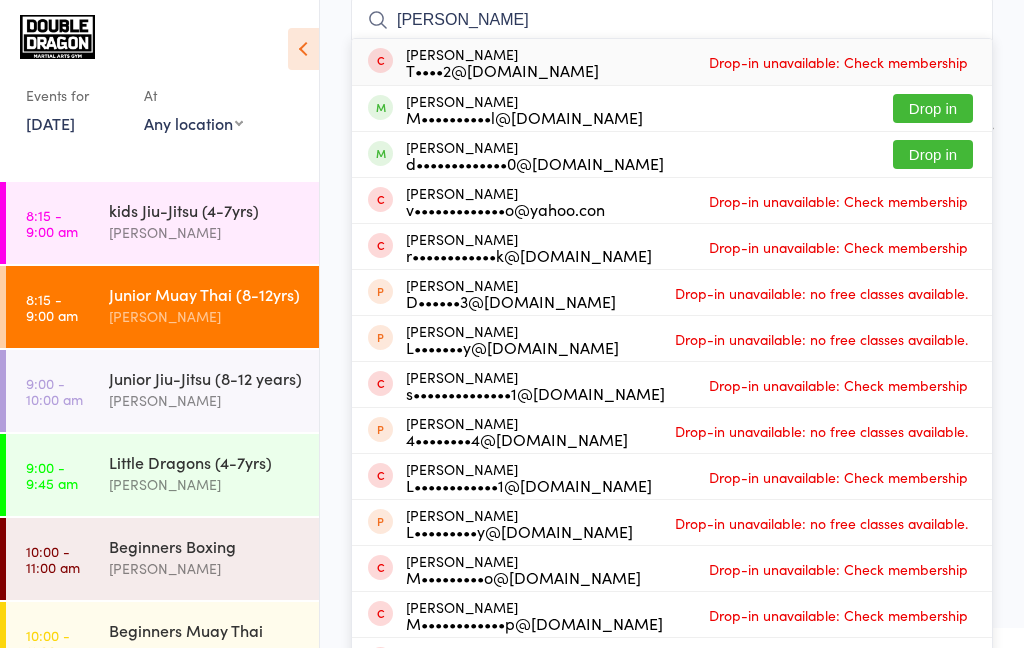 click on "Leo p" at bounding box center [672, 20] 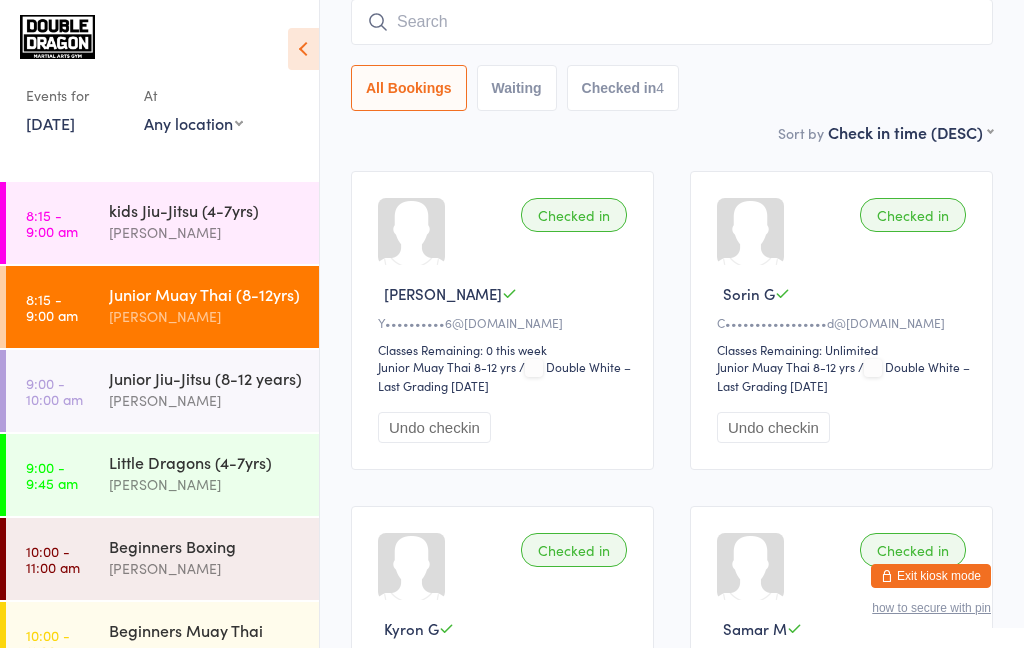 click at bounding box center (672, 22) 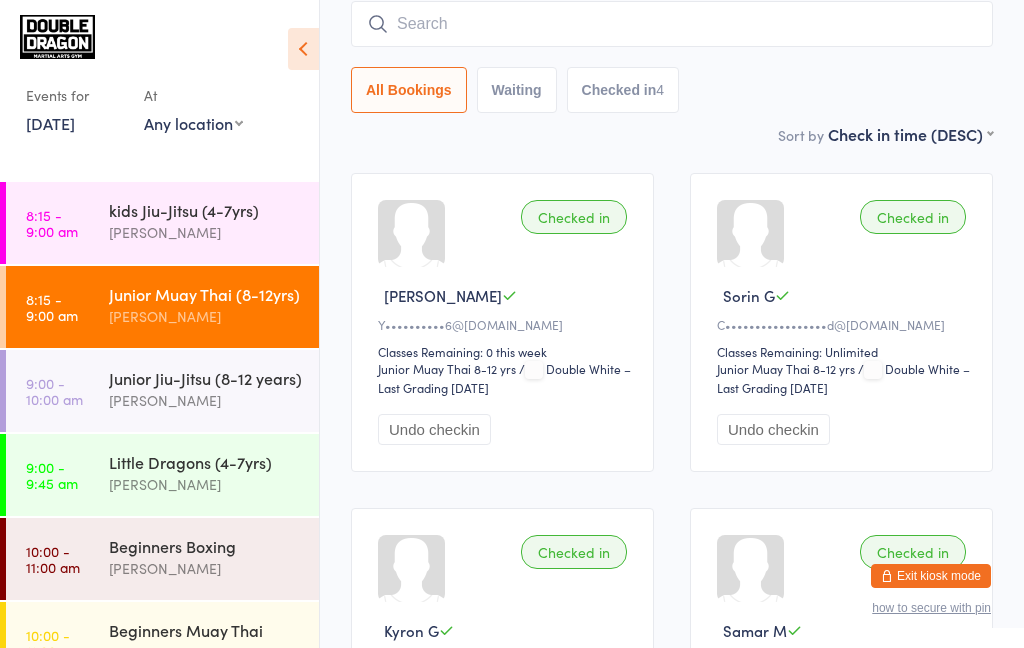 scroll, scrollTop: 180, scrollLeft: 0, axis: vertical 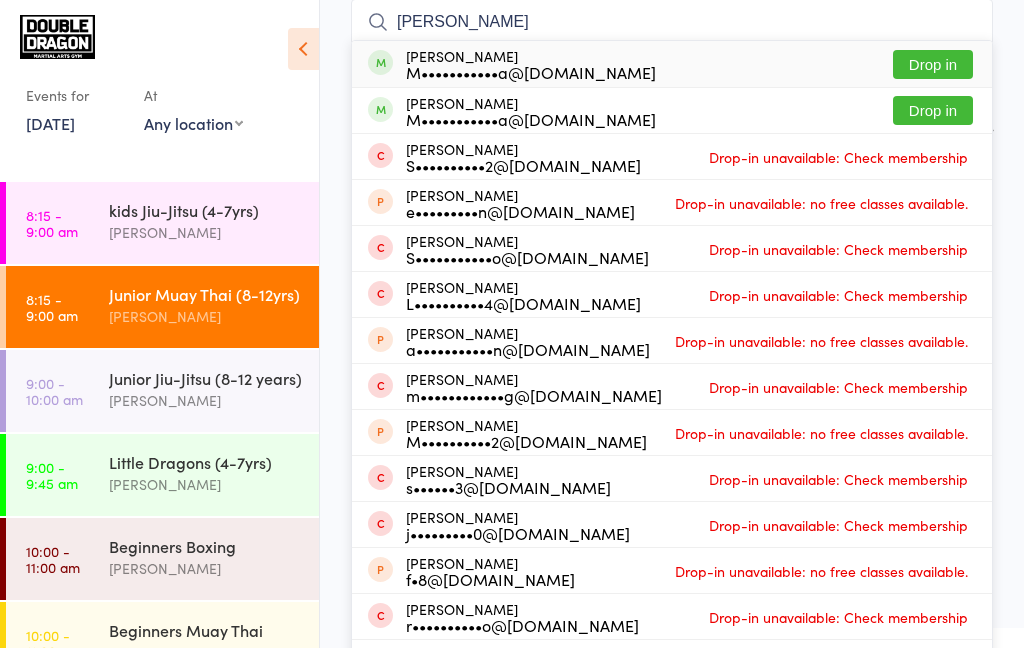 type on "Horr" 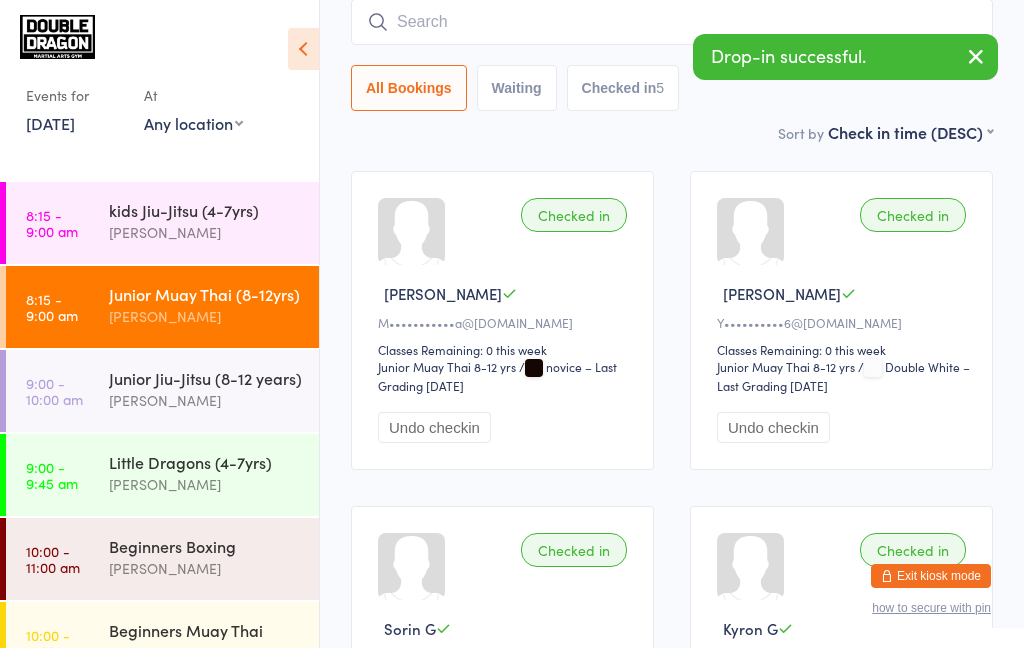 click at bounding box center [672, 22] 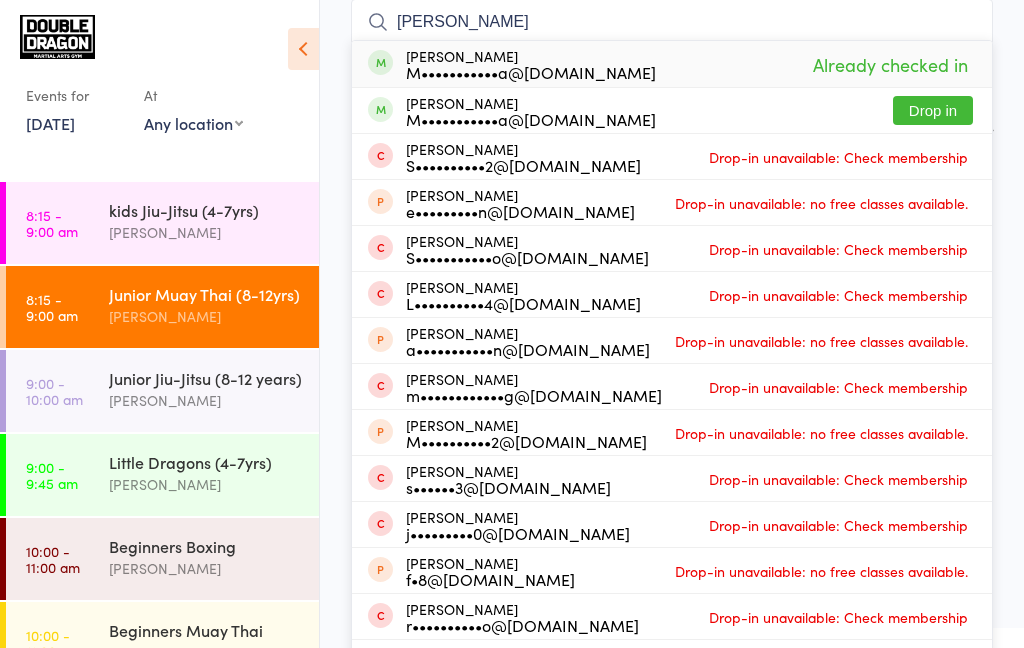 type on "Horr" 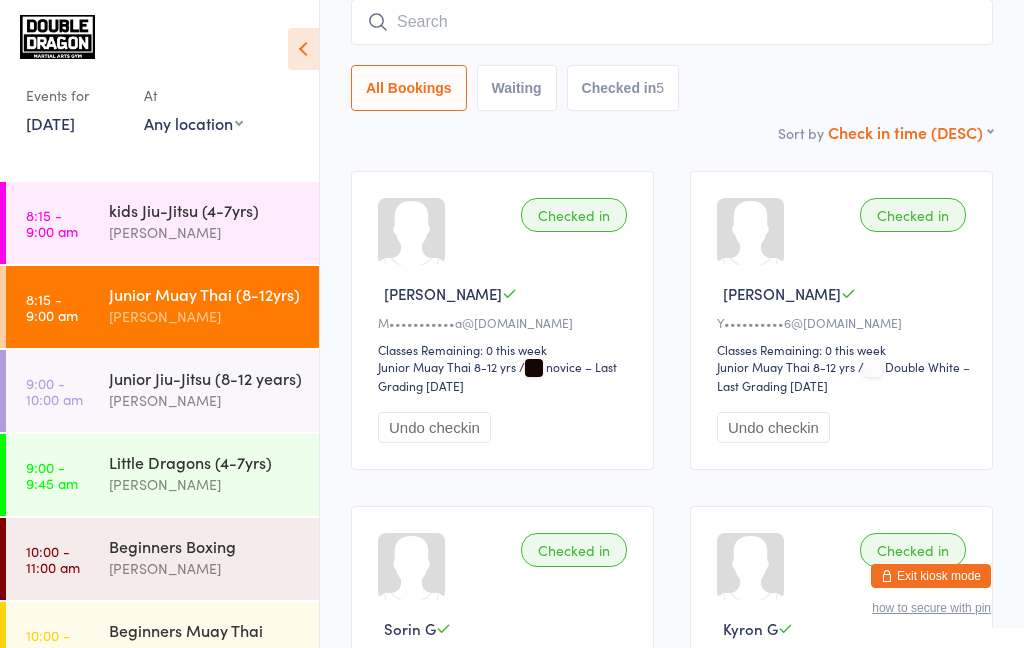 click on "First name (ASC) First name (DESC) Last name (ASC) Last name (DESC) Check in time (ASC) Check in time (DESC) Rank (ASC) Rank (DESC)" at bounding box center [910, 129] 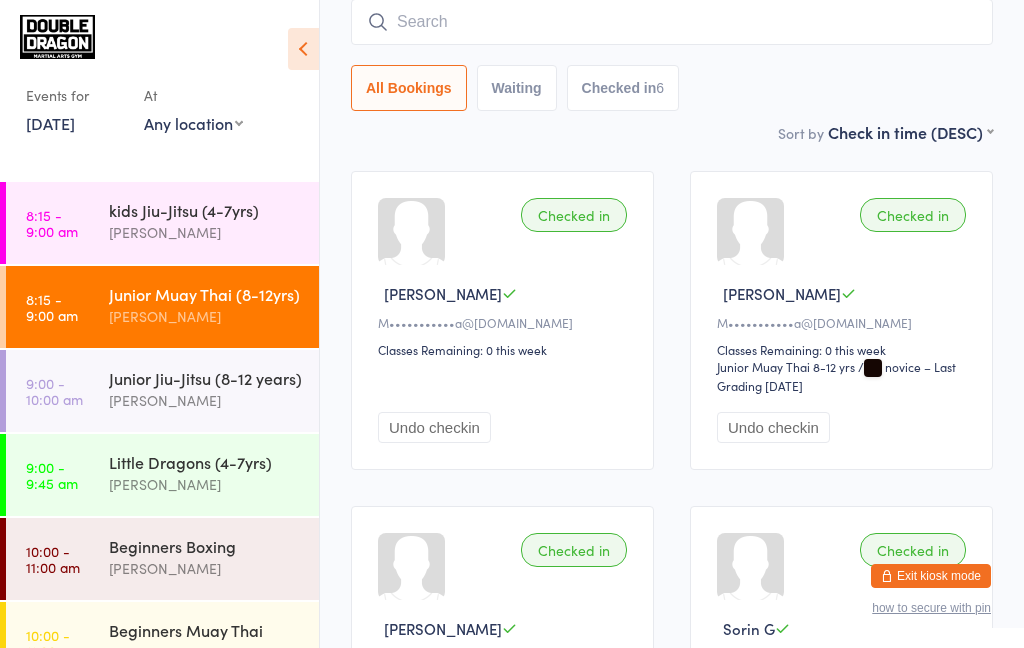 click at bounding box center (672, 22) 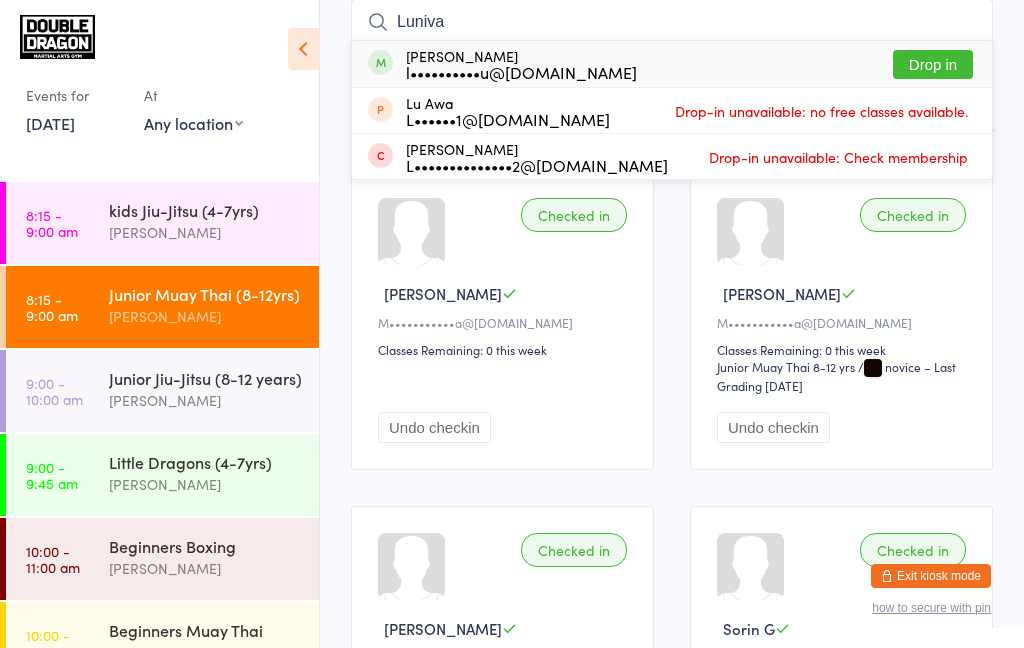type on "Luniva" 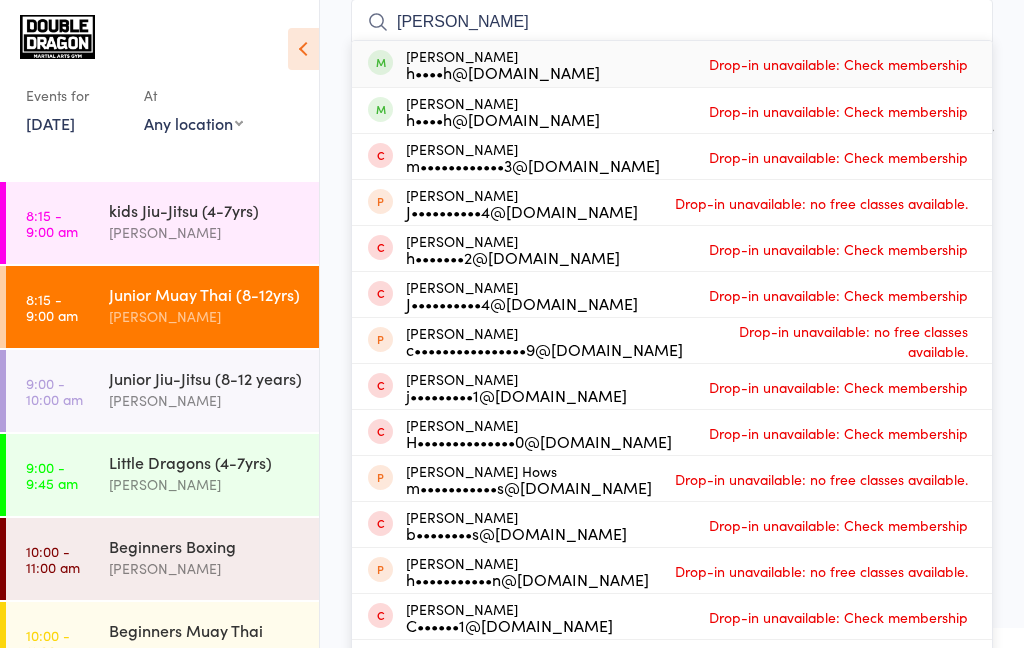 type on "Hellyer" 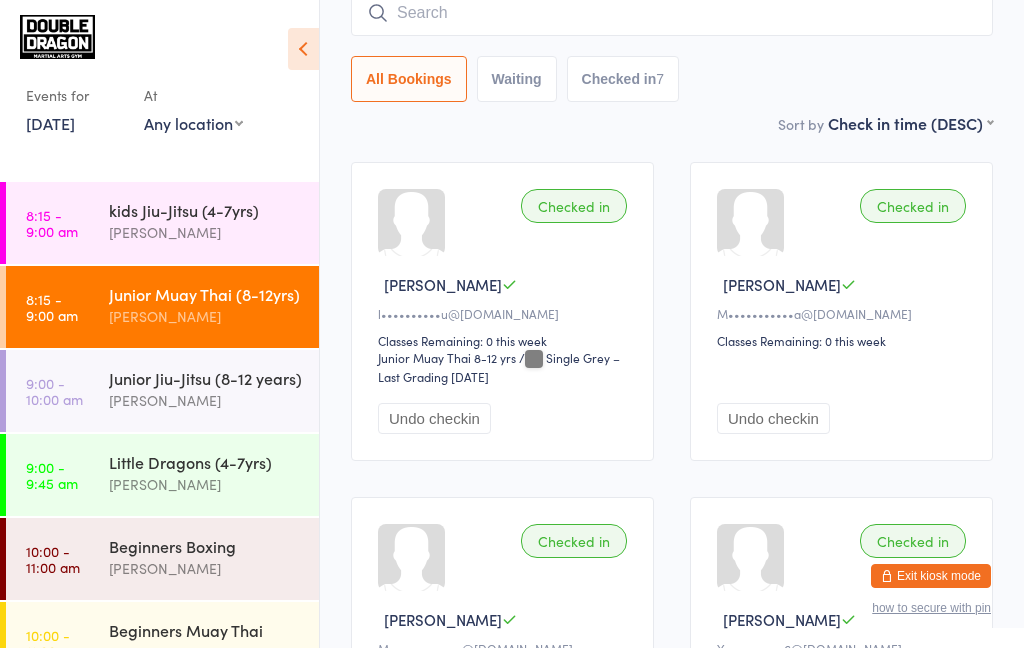 scroll, scrollTop: 0, scrollLeft: 0, axis: both 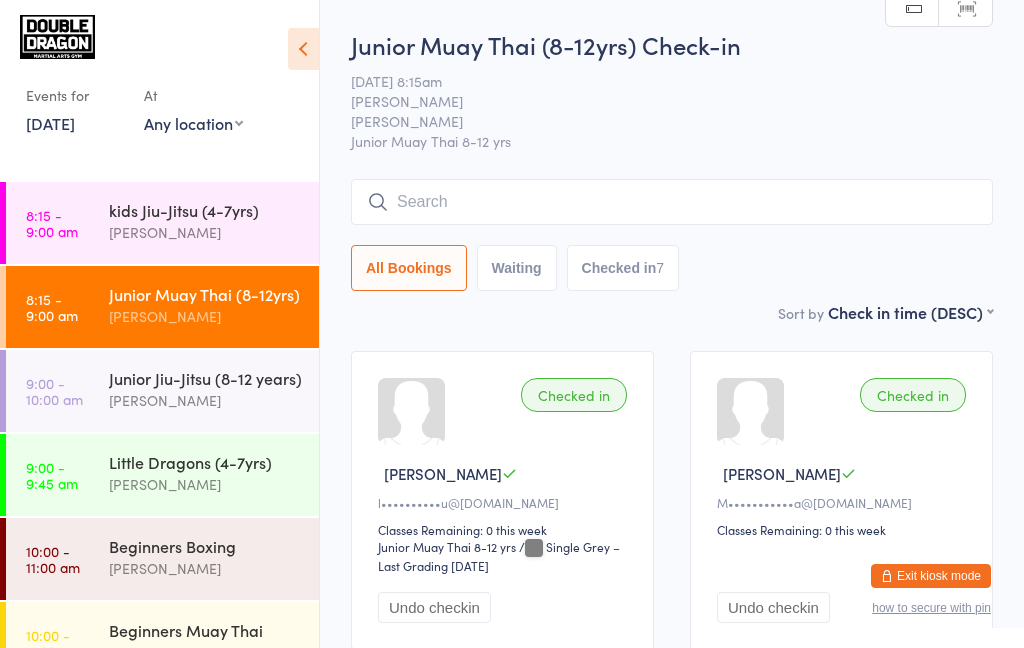 click at bounding box center [672, 202] 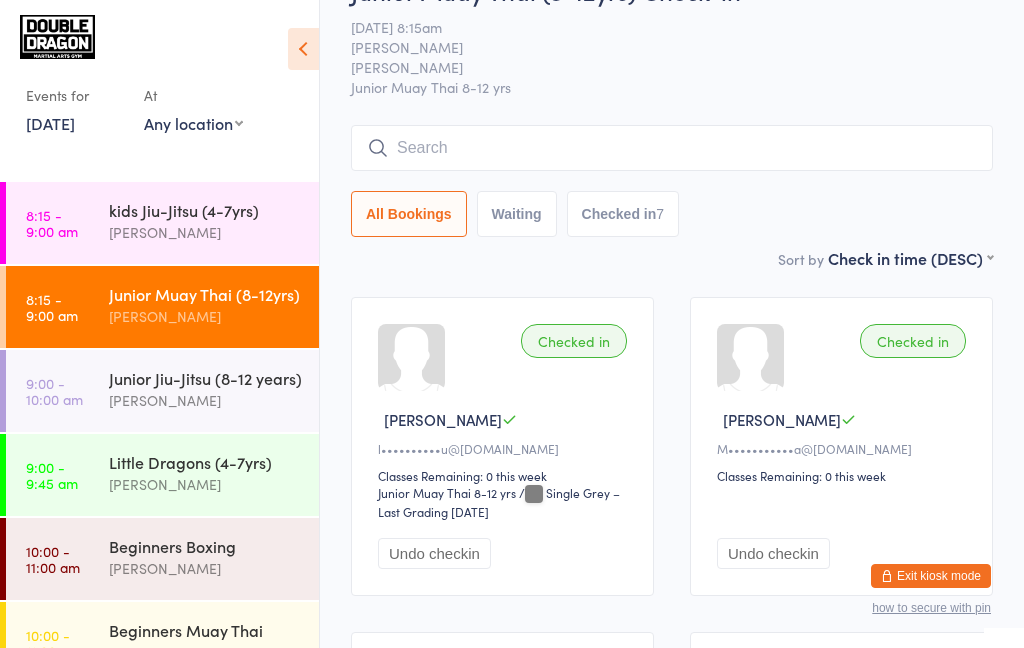 scroll, scrollTop: 180, scrollLeft: 0, axis: vertical 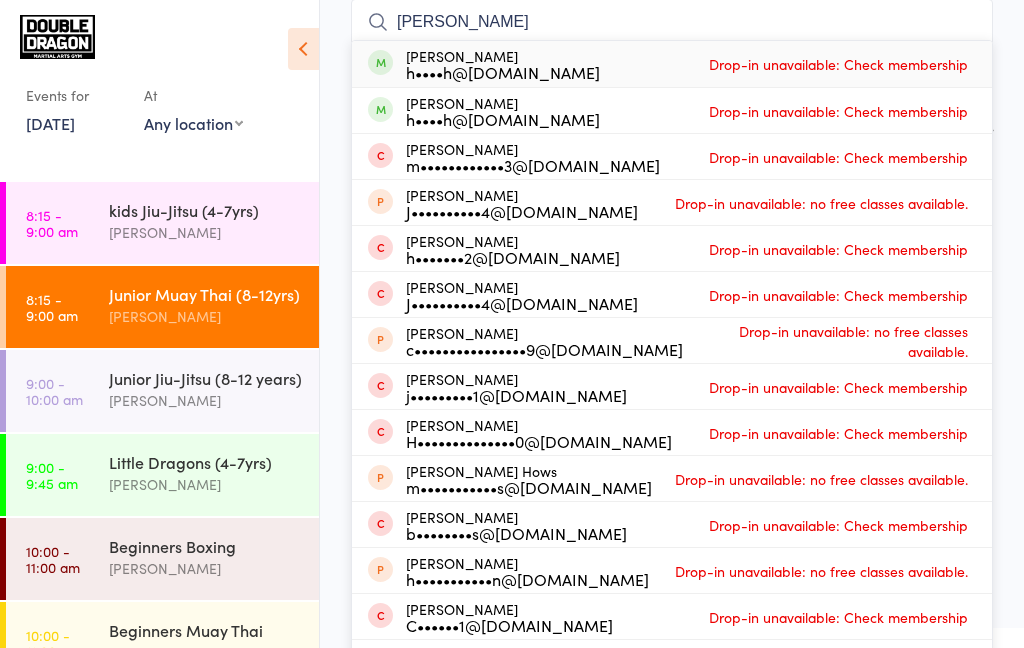 type on "Hellyer" 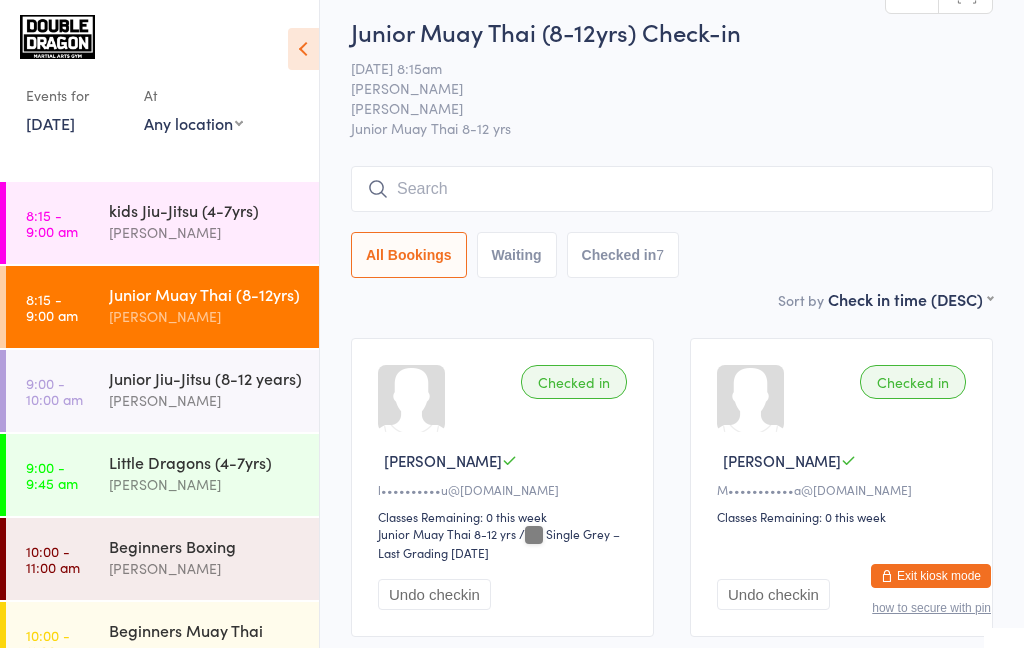 scroll, scrollTop: 0, scrollLeft: 0, axis: both 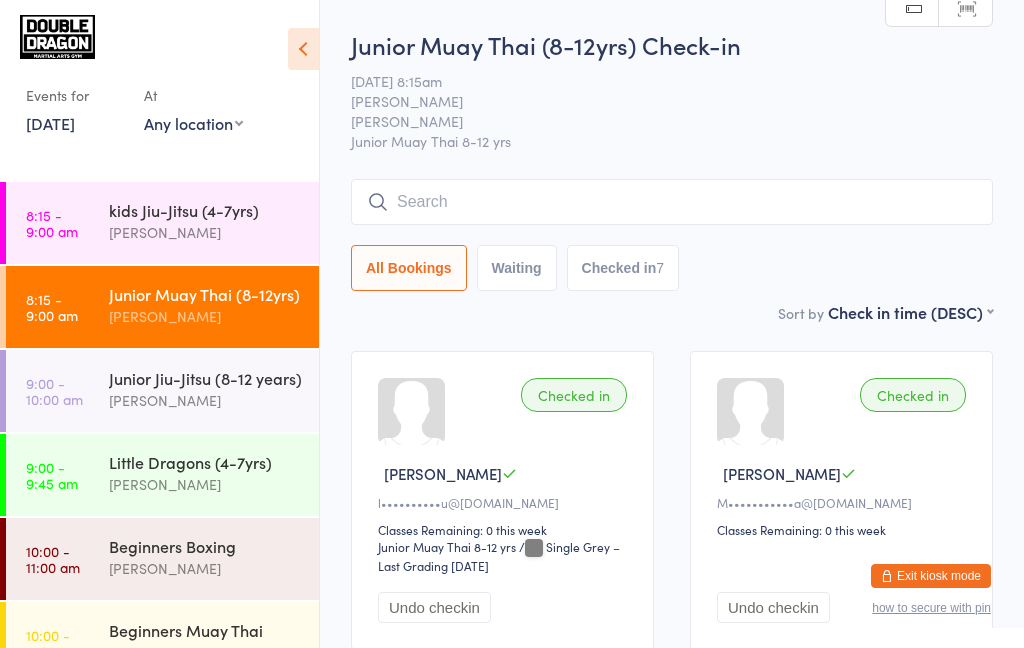 click on "[PERSON_NAME]" at bounding box center [205, 316] 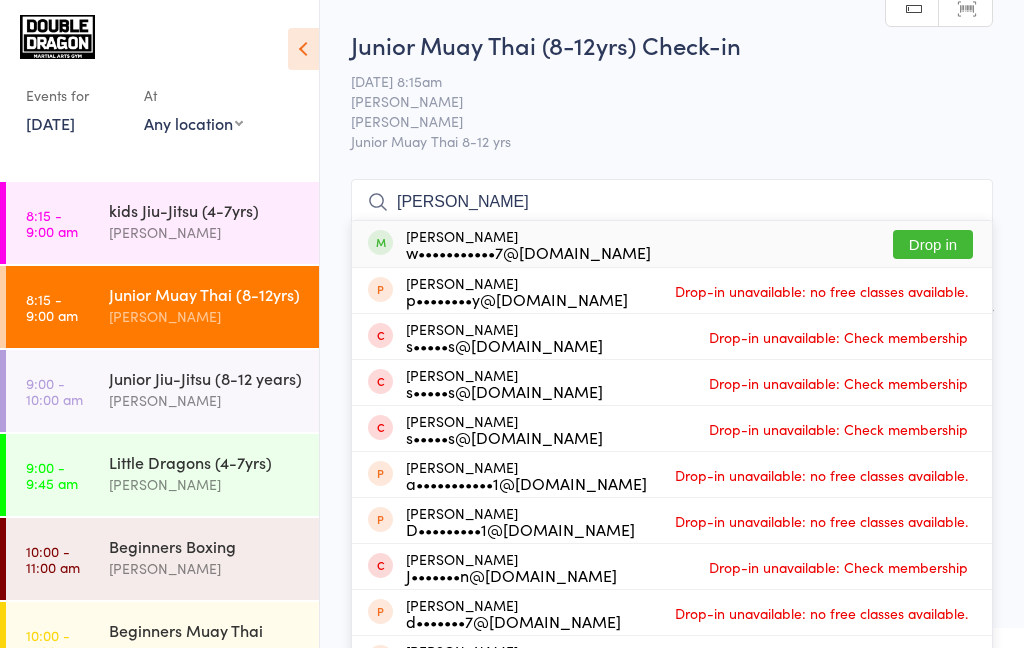type on "Denny" 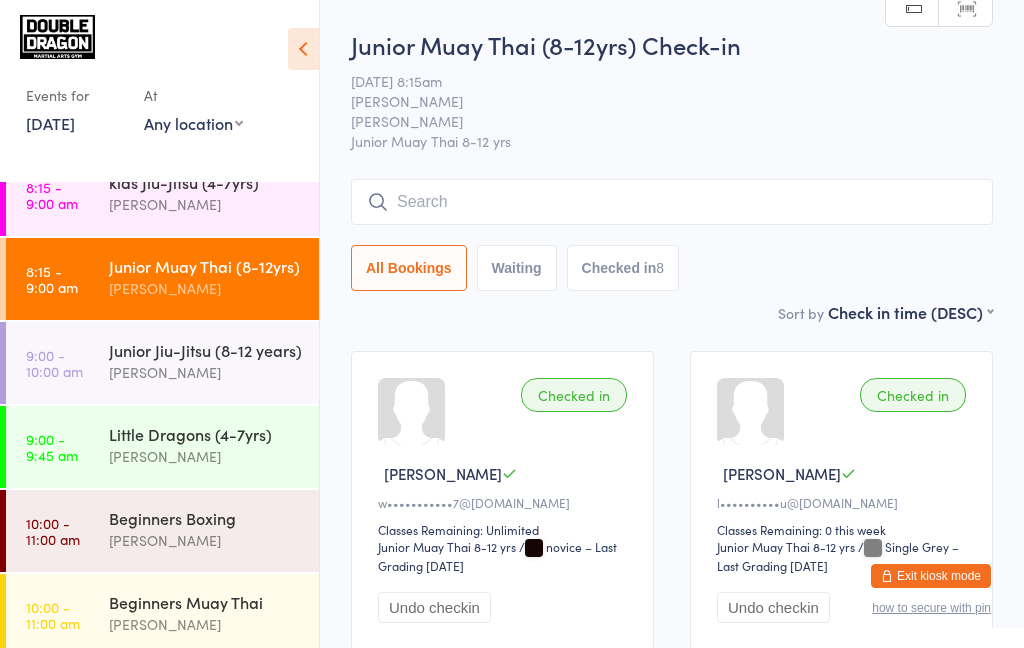 scroll, scrollTop: 0, scrollLeft: 0, axis: both 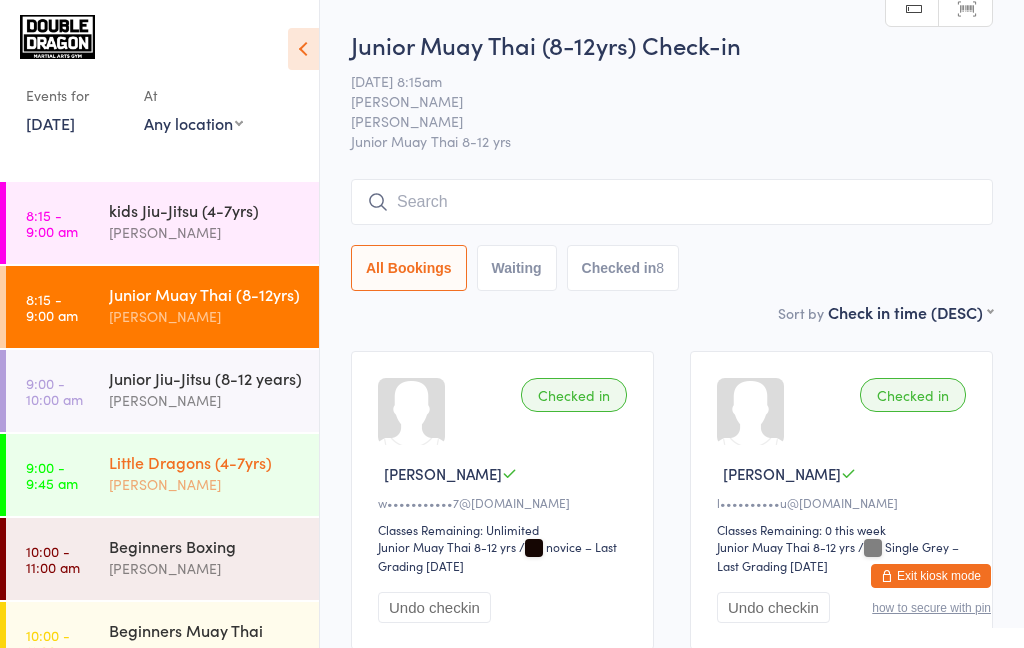 click on "9:00 - 9:45 am Little Dragons (4-7yrs) Shane Greenwood" at bounding box center [162, 475] 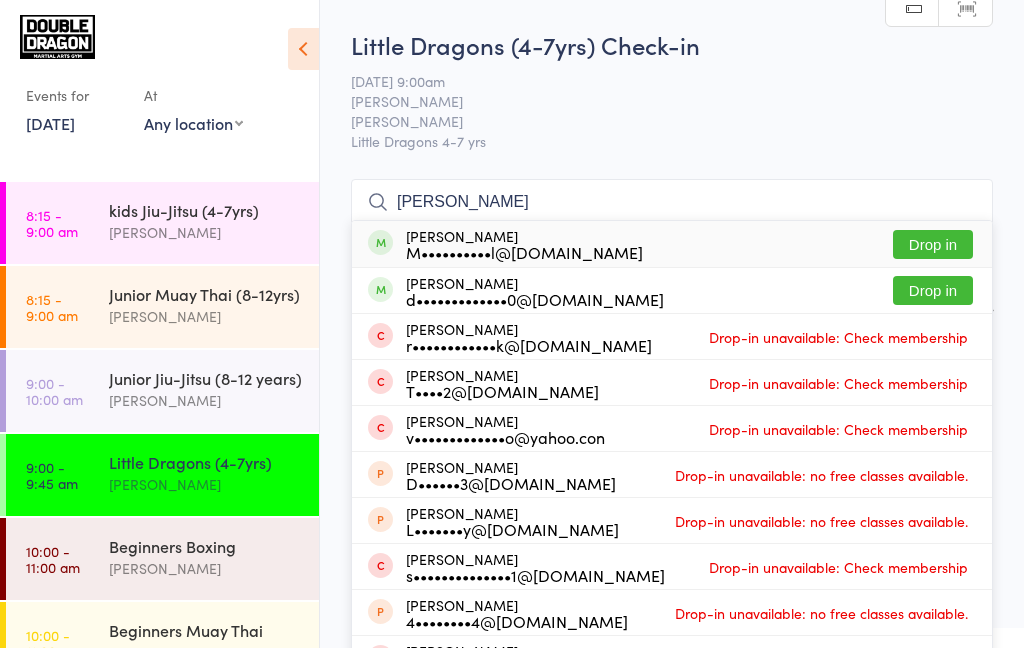 type on "Leo" 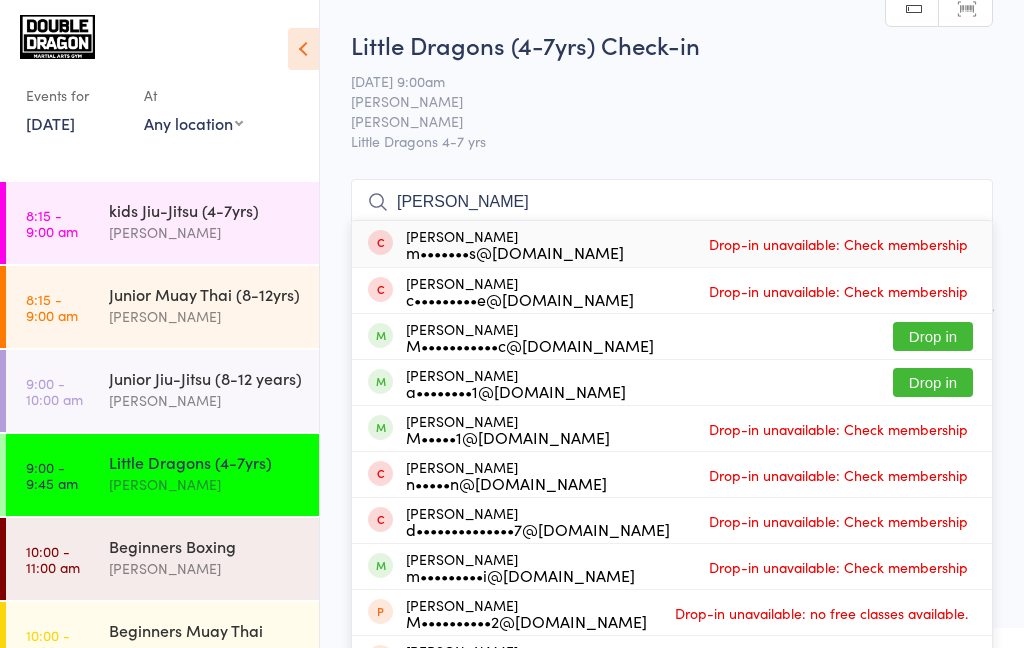 type on "Marcus" 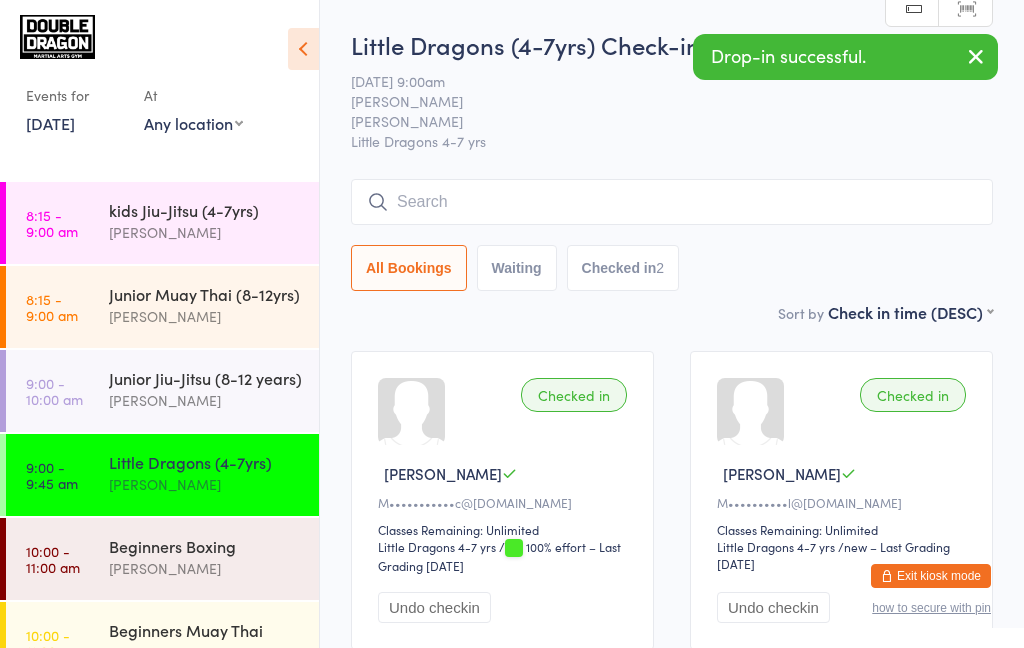 click on "[PERSON_NAME]" at bounding box center [205, 484] 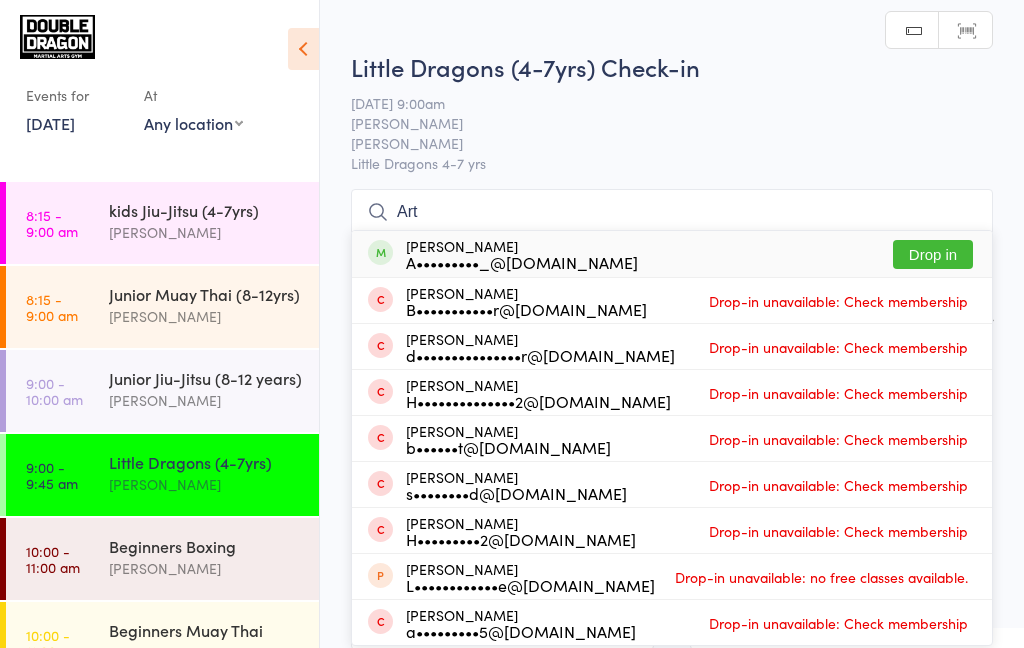 type on "Art" 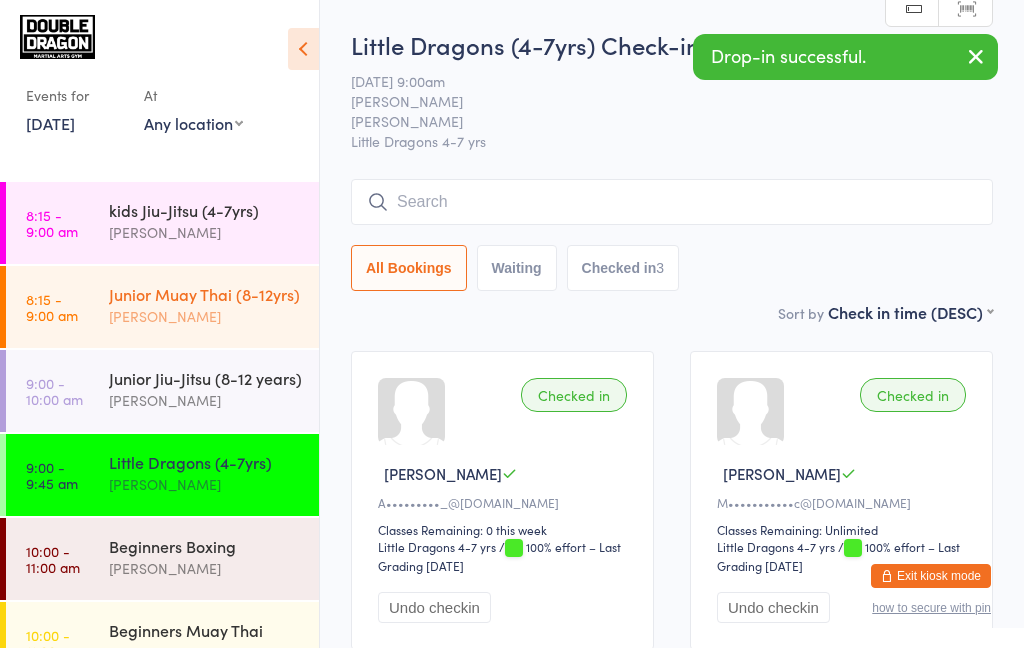 click on "[PERSON_NAME]" at bounding box center (205, 316) 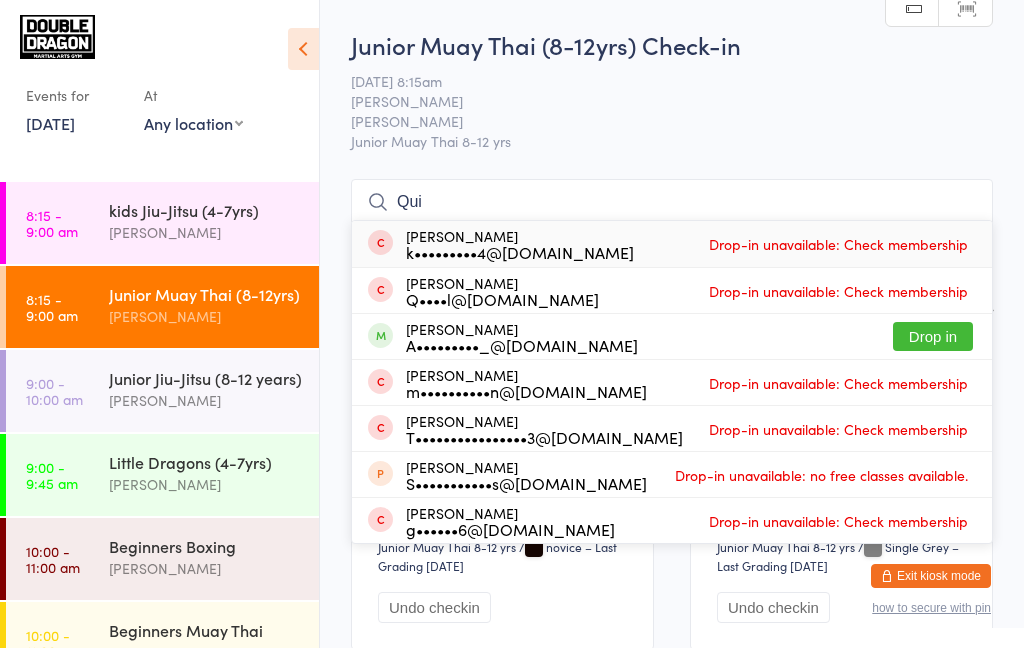 type on "Qui" 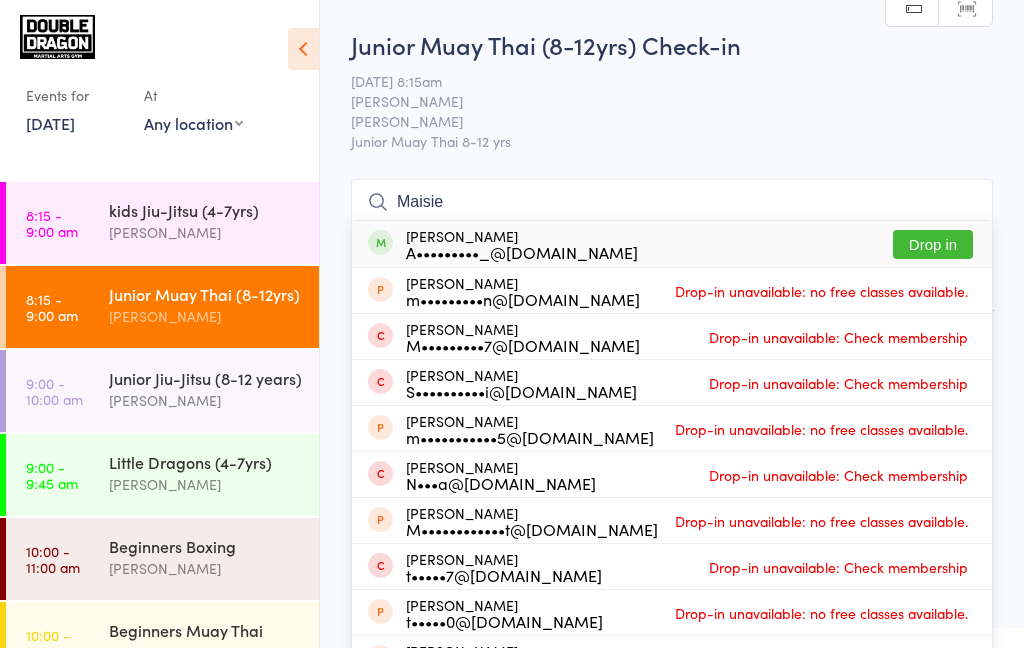 type on "Maisie" 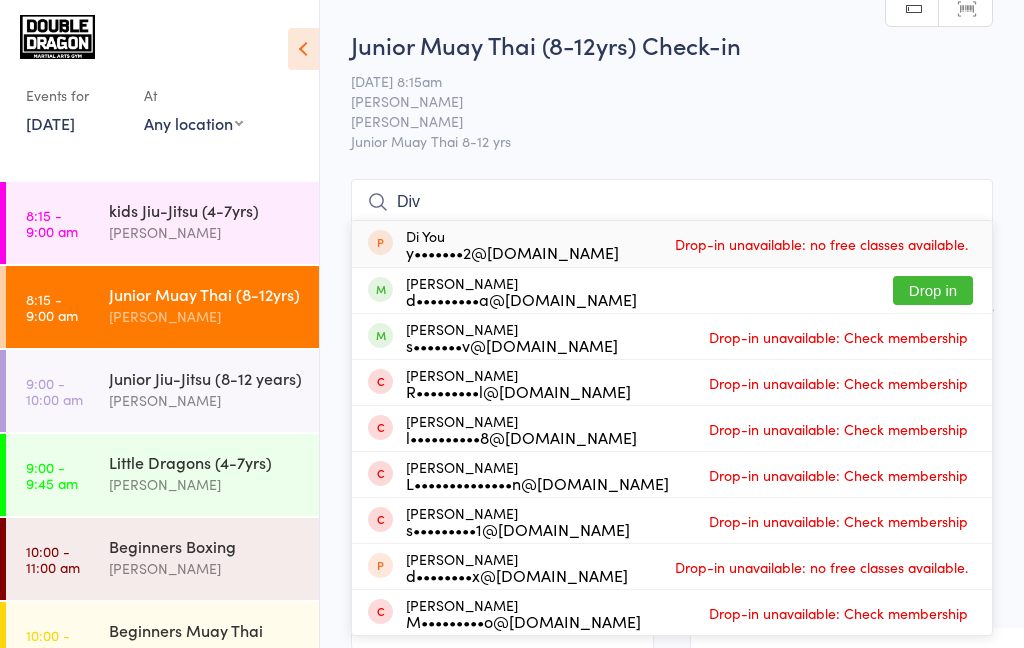 type on "Div" 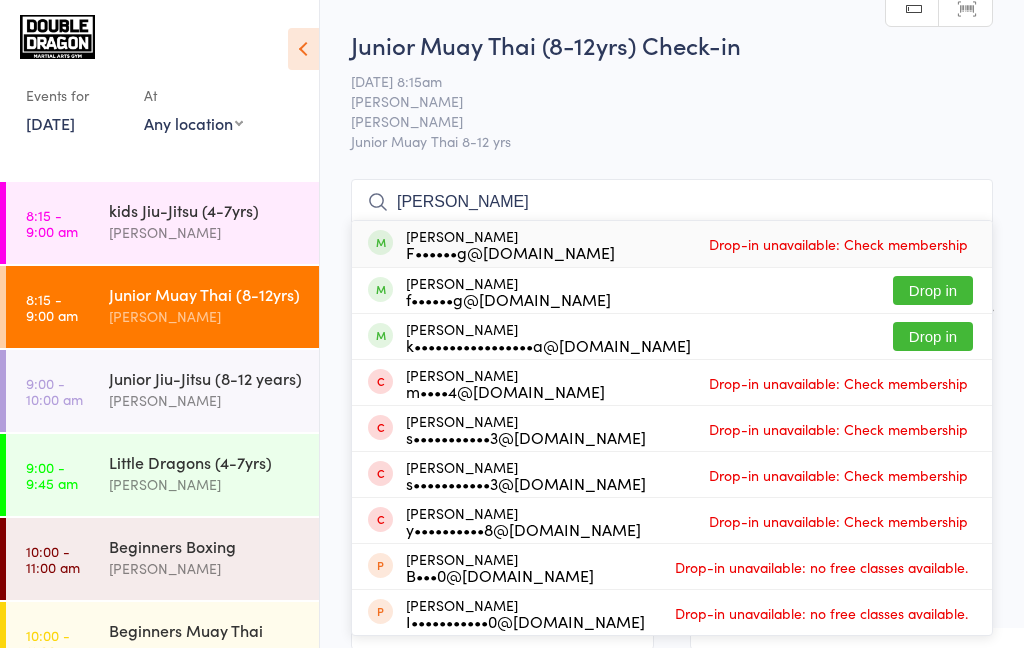 type on "Frystak" 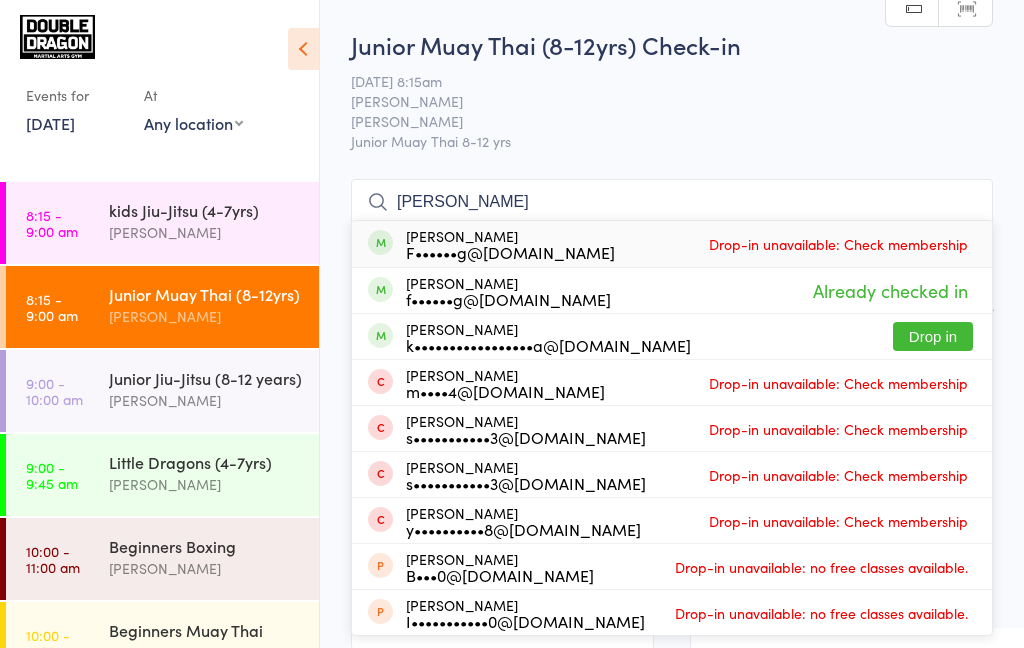 type on "Frystak" 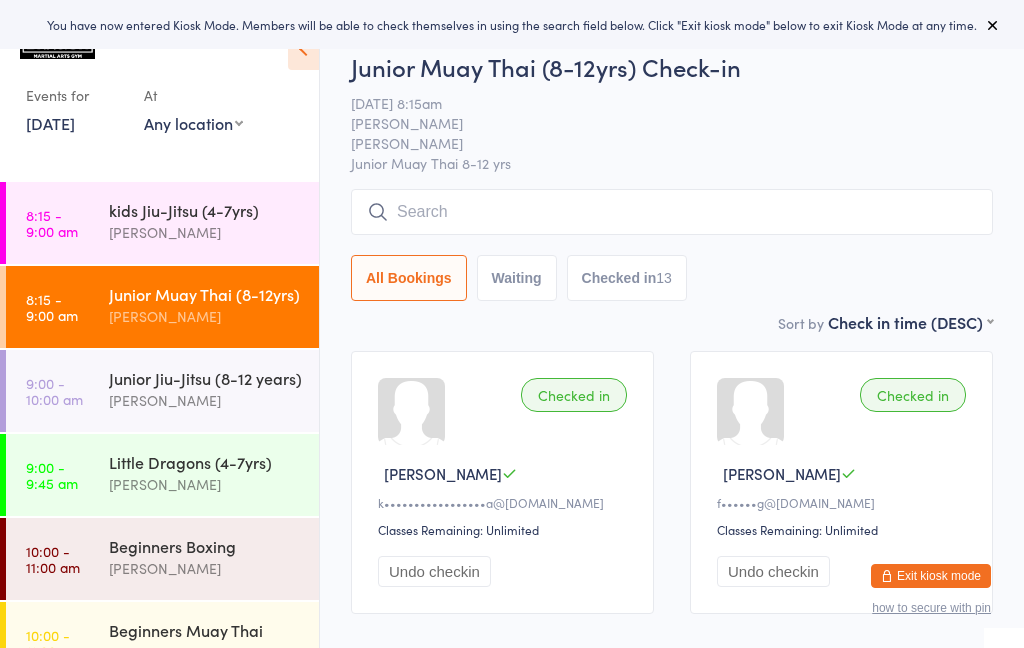 scroll, scrollTop: 0, scrollLeft: 0, axis: both 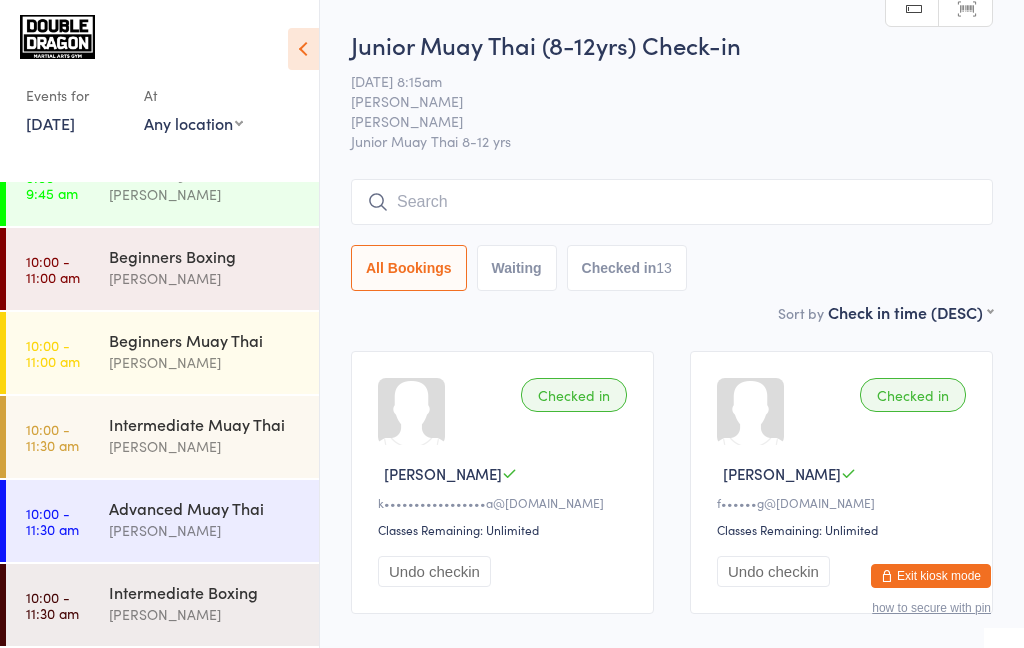 click on "Any location [PERSON_NAME] Small room Main room Covid Safe Outdoor Gym" at bounding box center [193, 123] 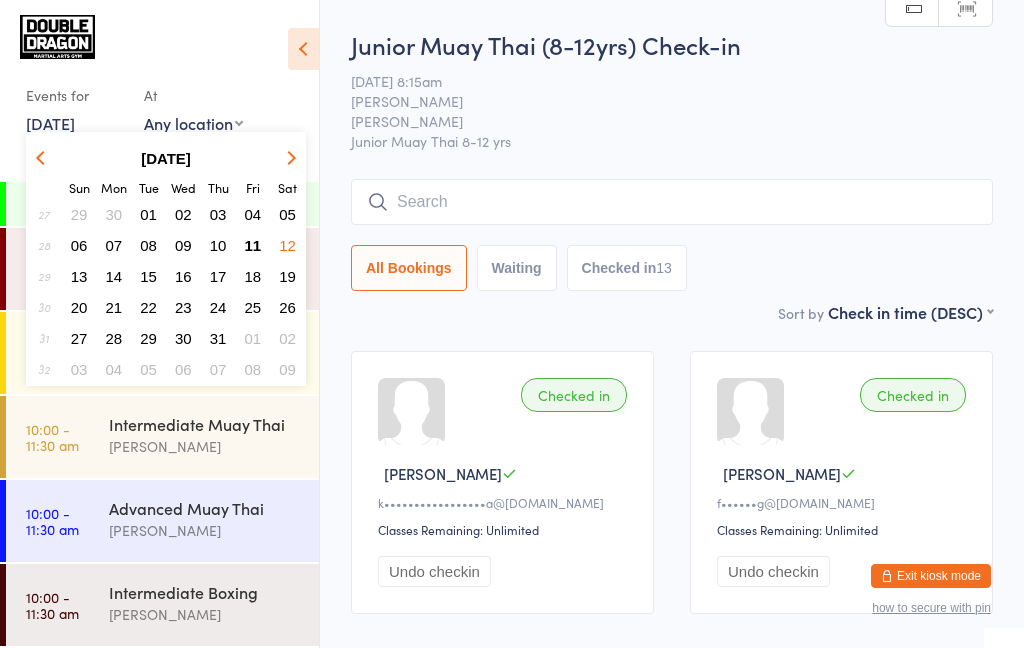 click on "11" at bounding box center (253, 245) 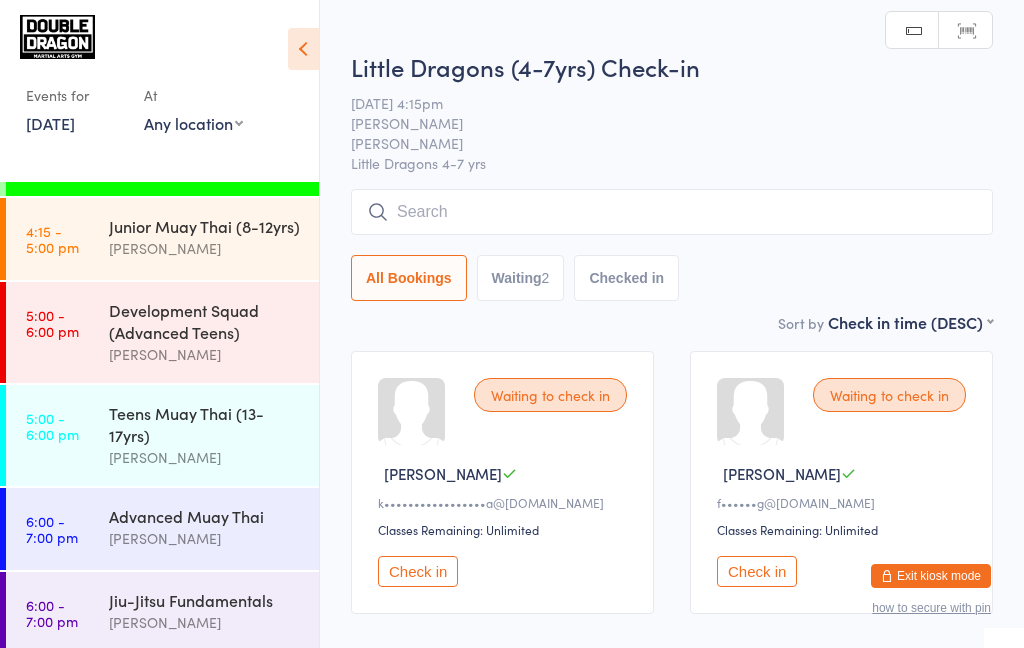 scroll, scrollTop: 72, scrollLeft: 0, axis: vertical 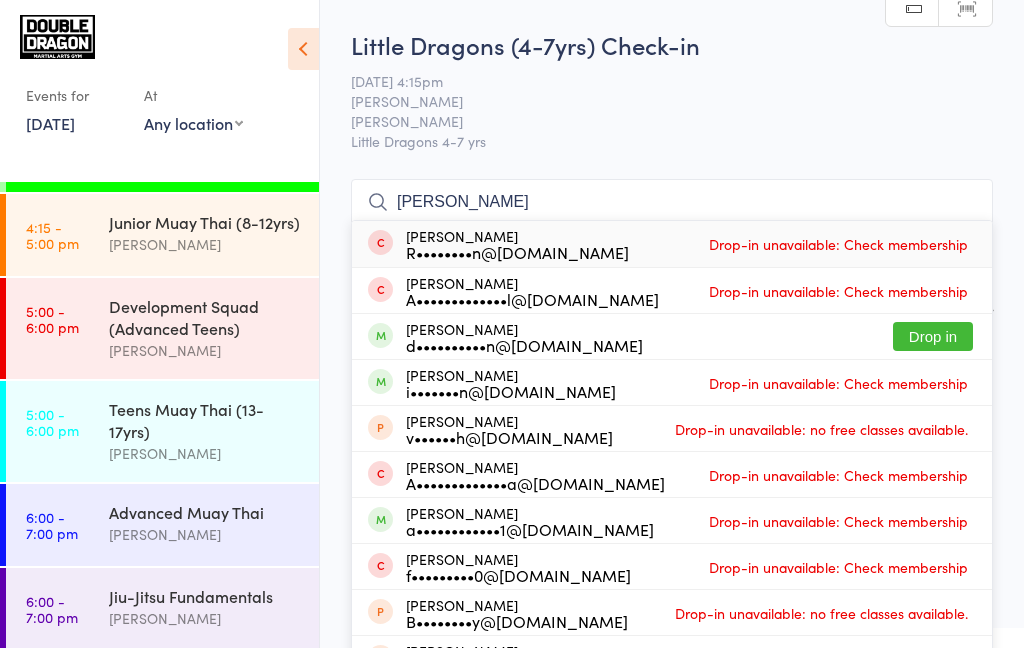 type on "[PERSON_NAME]" 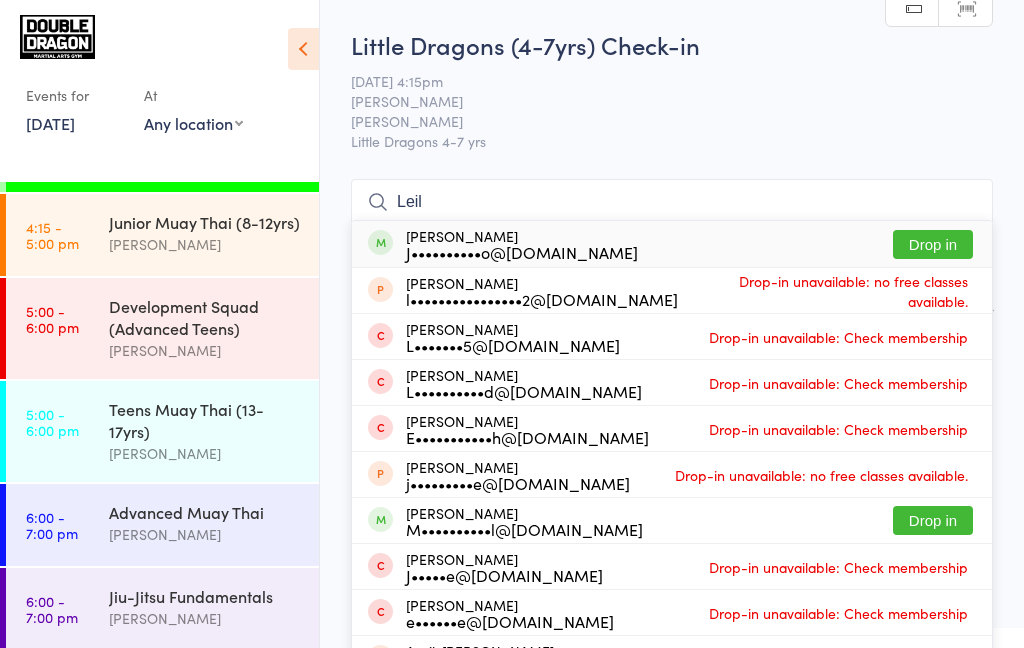type on "Leil" 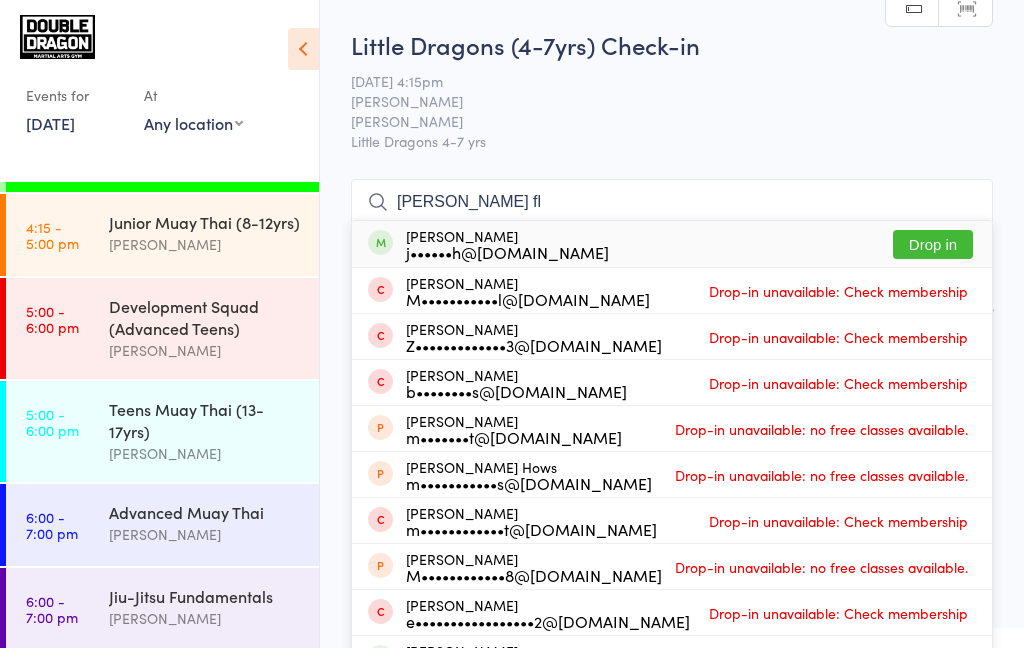 type on "[PERSON_NAME] fl" 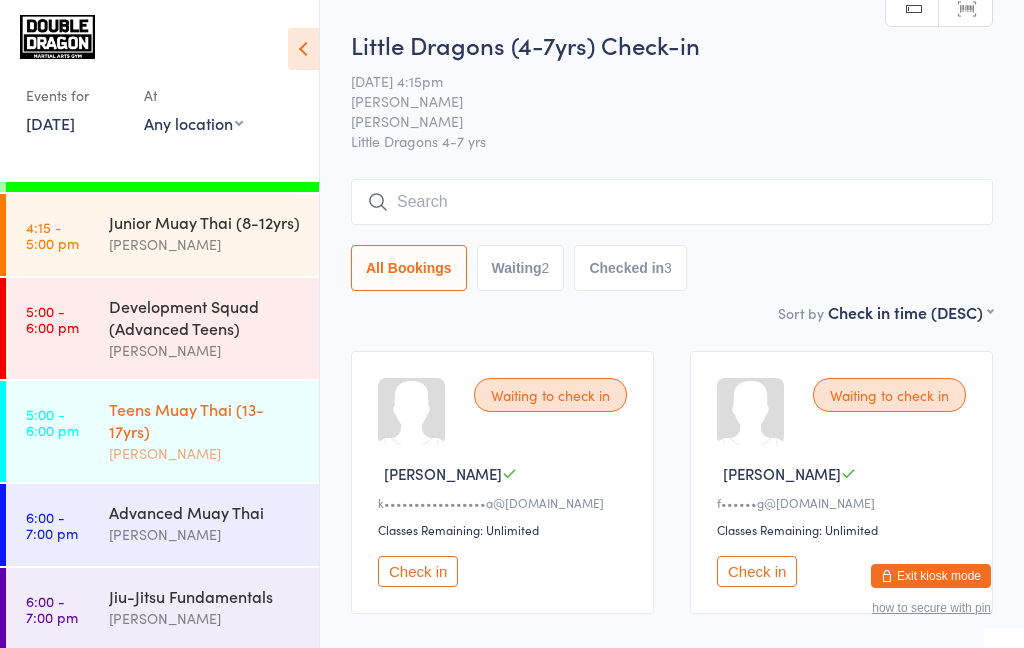 click on "[PERSON_NAME]" at bounding box center (205, 453) 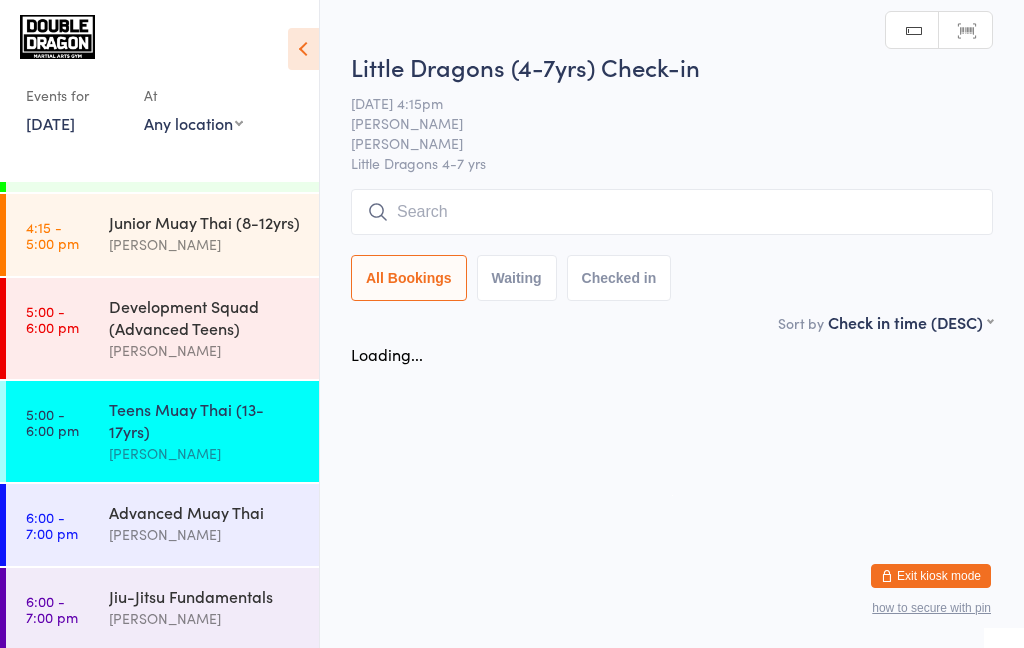 click on "Teens Muay Thai (13-17yrs)" at bounding box center (205, 420) 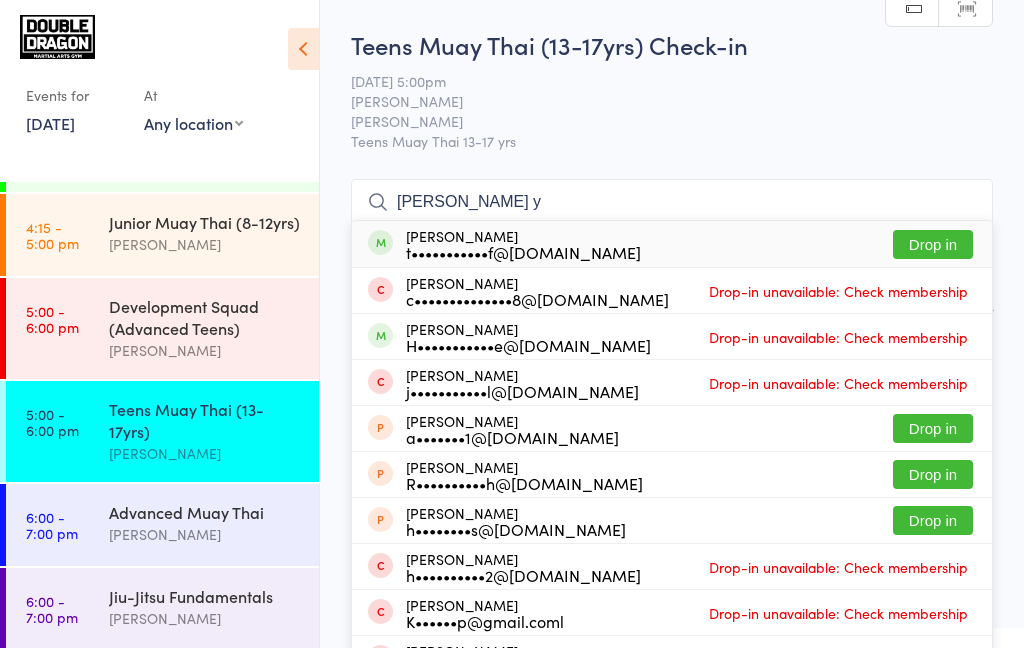 type on "[PERSON_NAME] y" 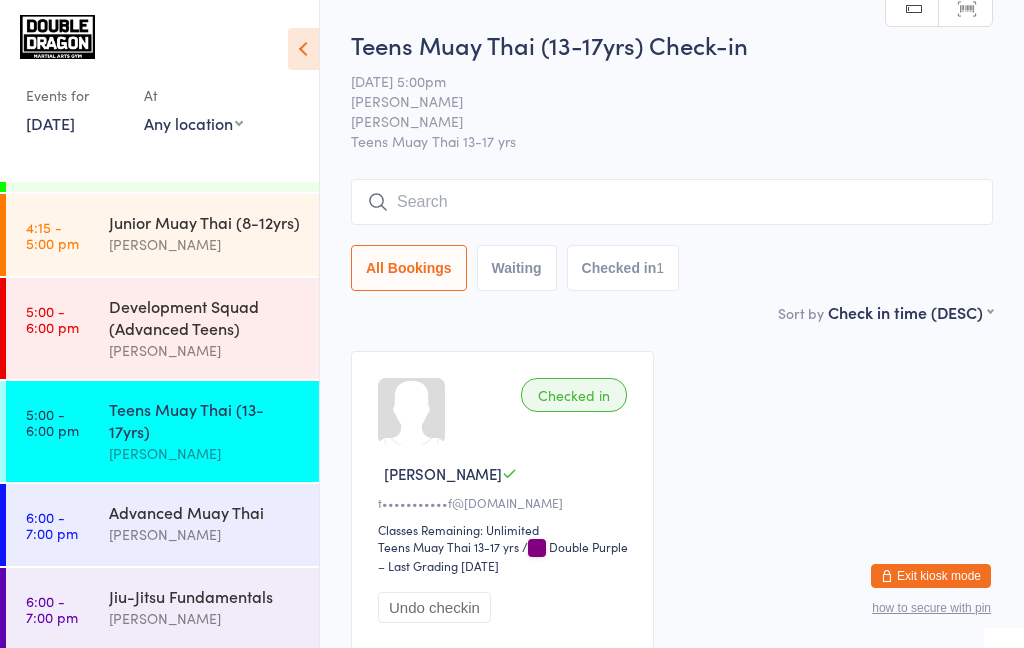click at bounding box center [672, 202] 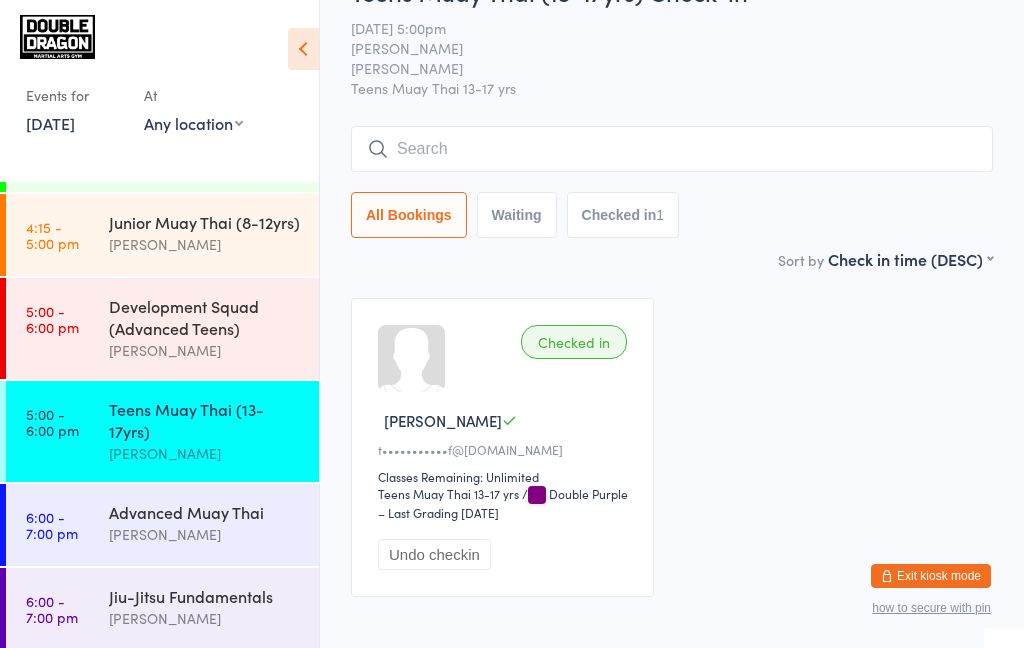 scroll, scrollTop: 141, scrollLeft: 0, axis: vertical 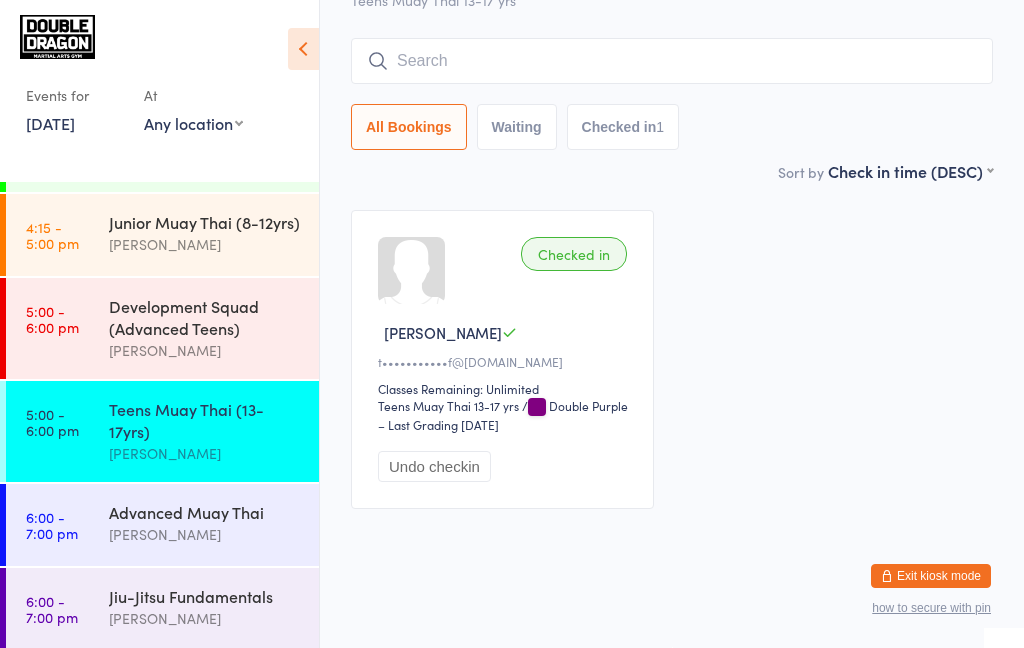 click on "Checked in [PERSON_NAME] Y  t•••••••••••f@[DOMAIN_NAME] Classes Remaining: Unlimited Teens Muay Thai 13-17 yrs  Teens Muay Thai 13-17 yrs   /  Double Purple – Last Grading [DATE]   Undo checkin" at bounding box center (502, 359) 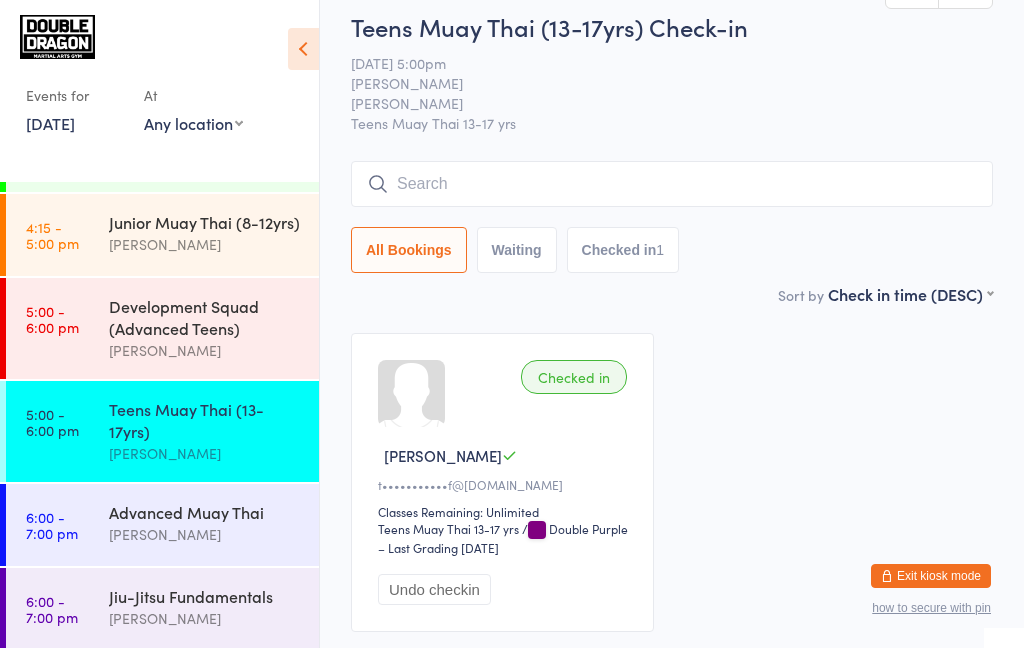 click at bounding box center [672, 184] 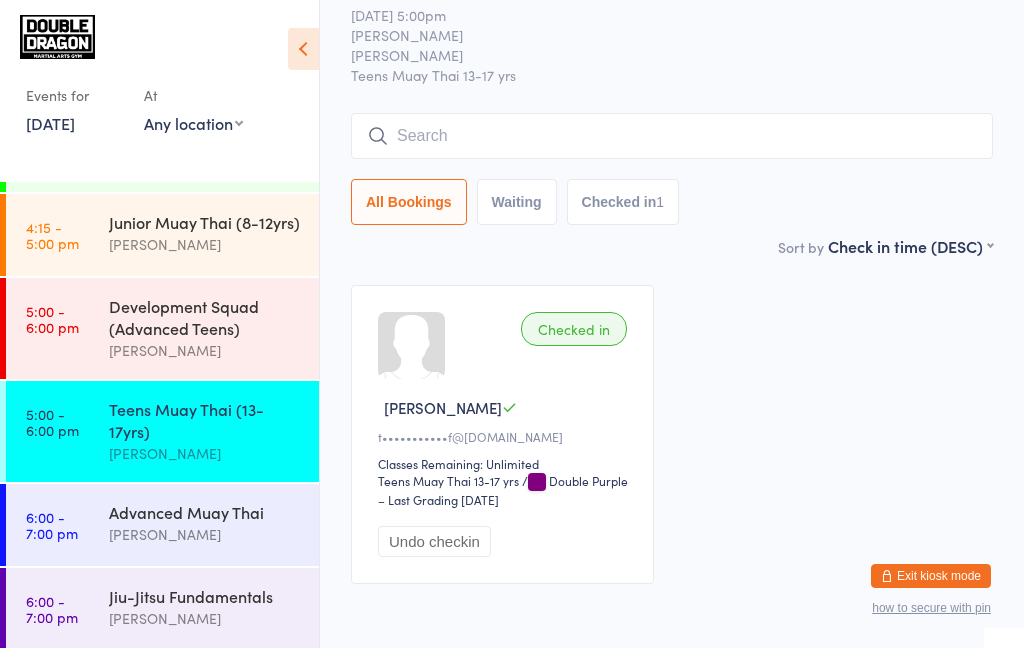 scroll, scrollTop: 141, scrollLeft: 0, axis: vertical 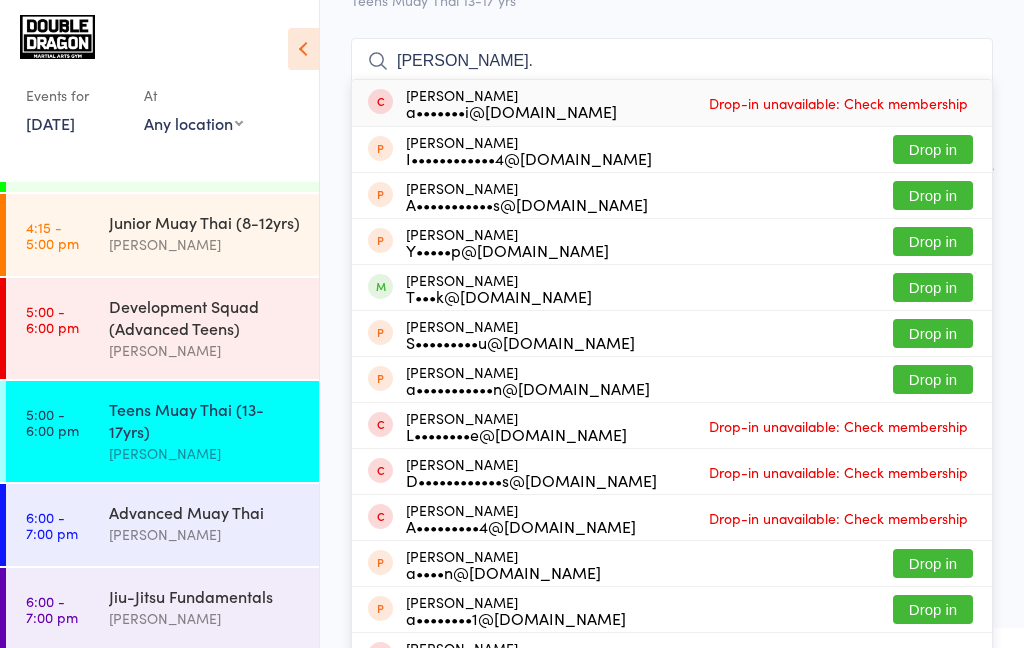 type on "[PERSON_NAME]." 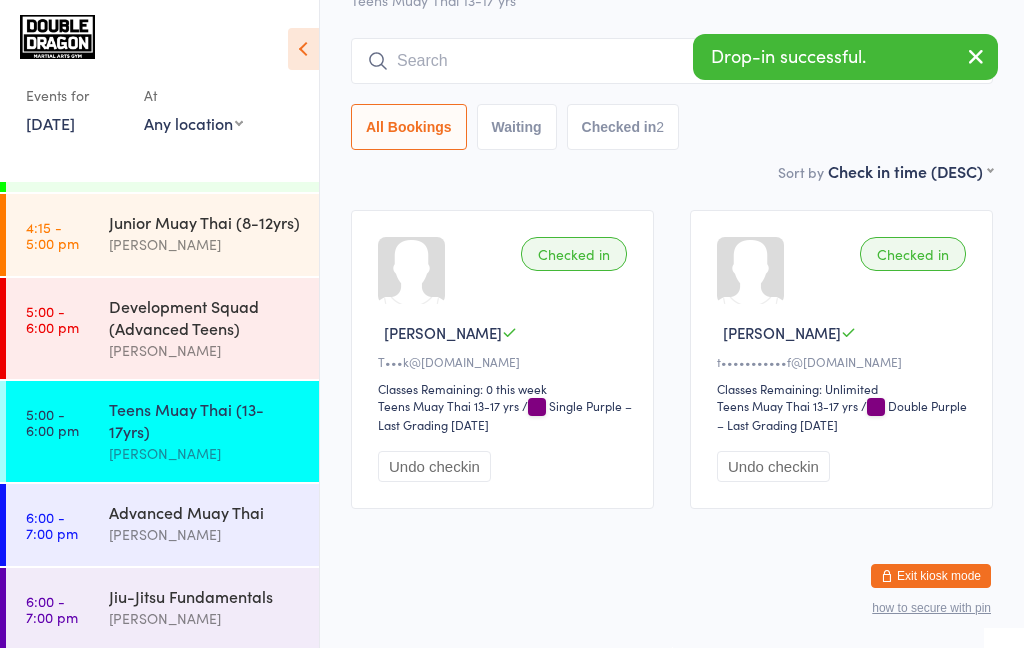 click on "[PERSON_NAME]" at bounding box center (205, 453) 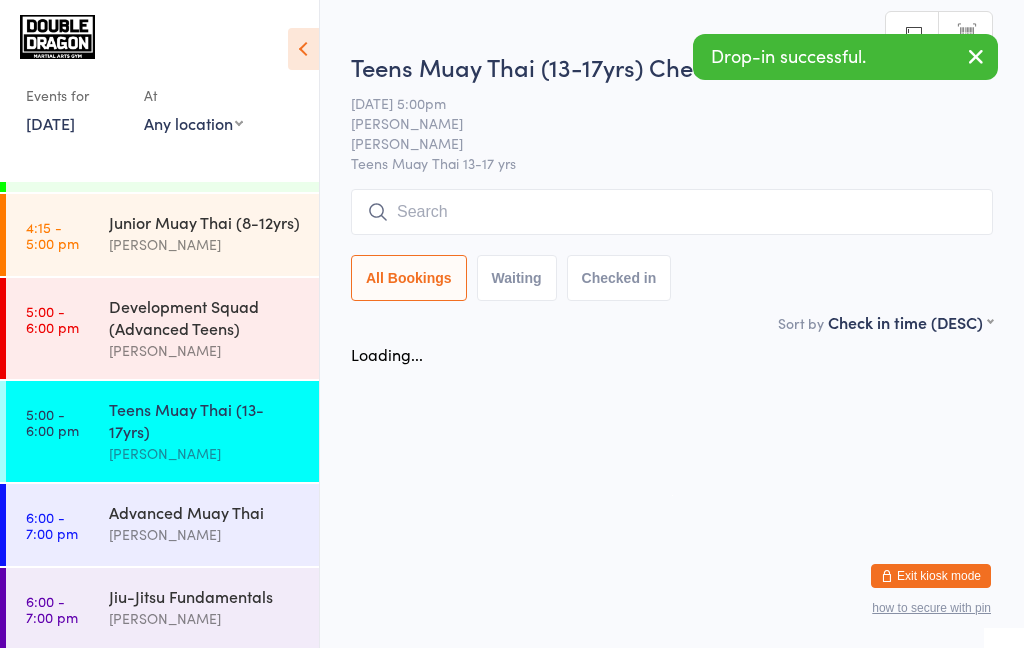 scroll, scrollTop: 0, scrollLeft: 0, axis: both 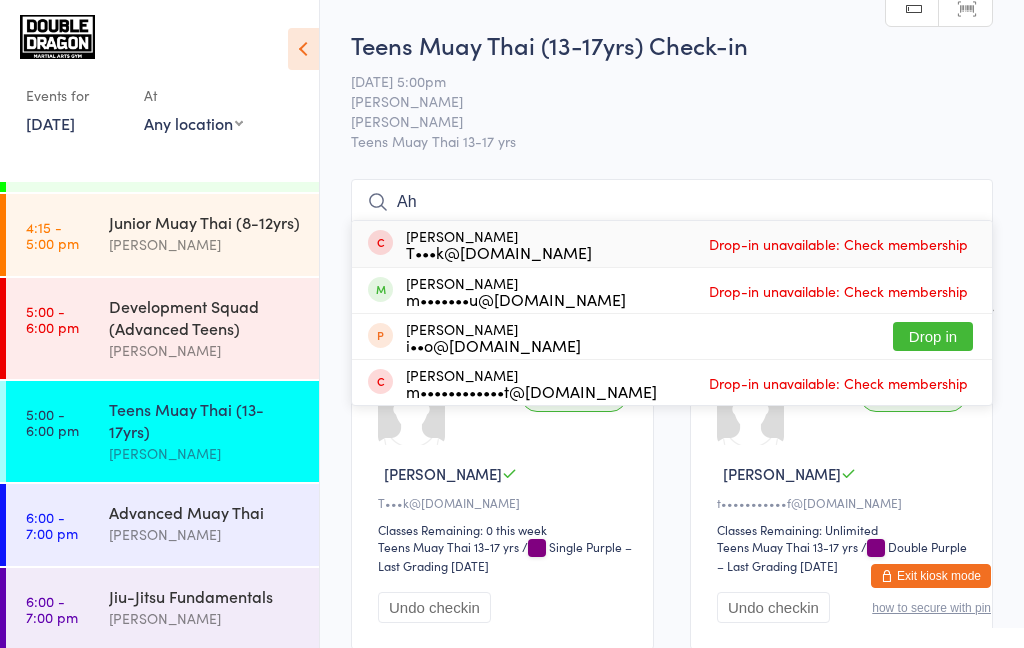 type on "A" 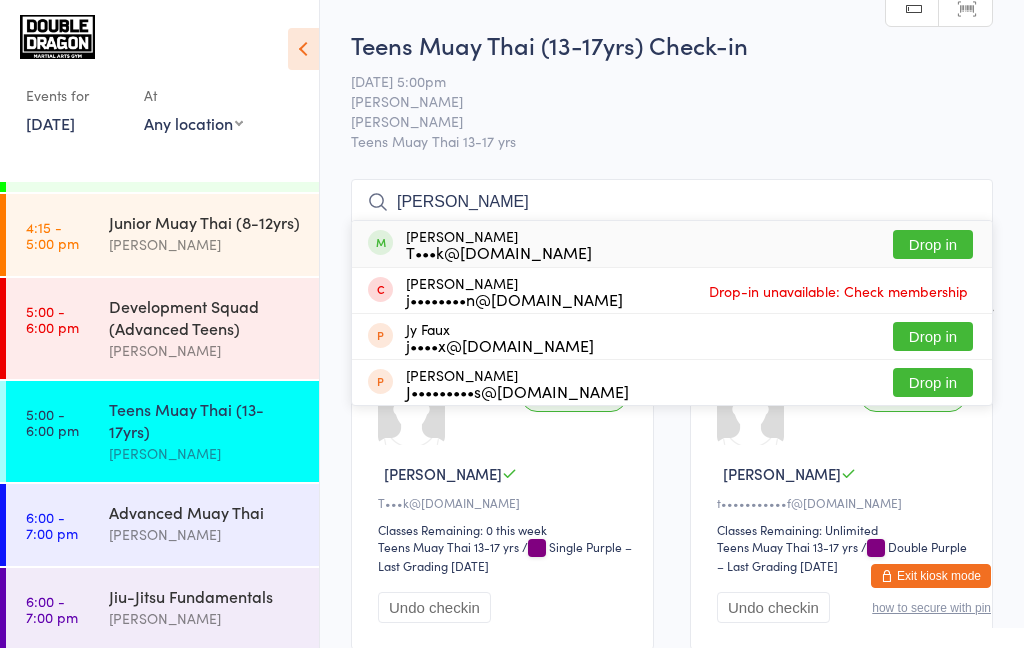 type on "[PERSON_NAME]" 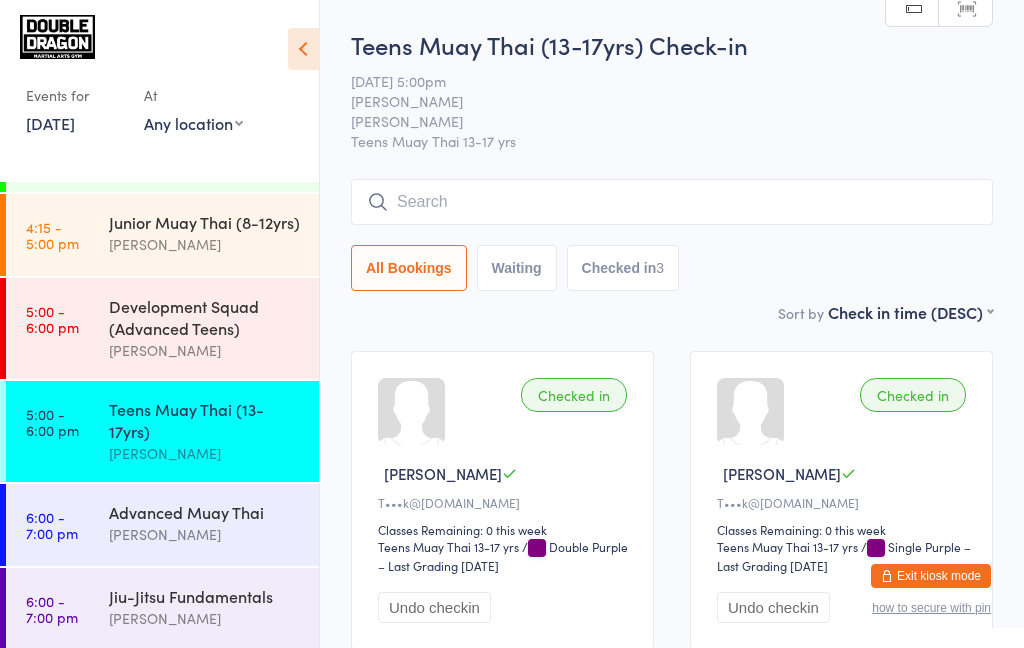 click at bounding box center [672, 202] 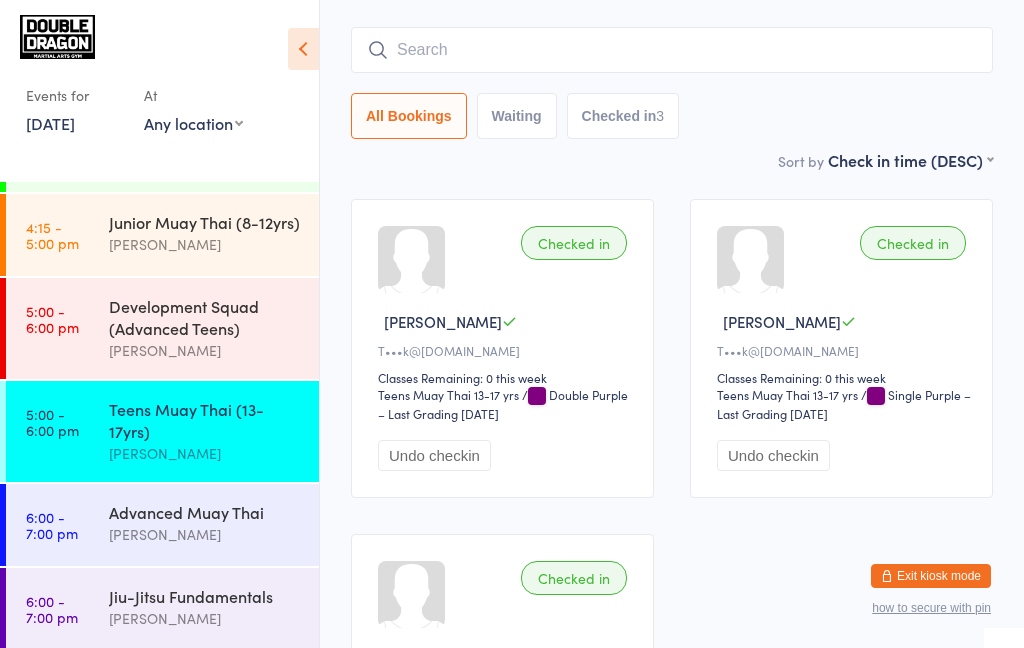 scroll, scrollTop: 180, scrollLeft: 0, axis: vertical 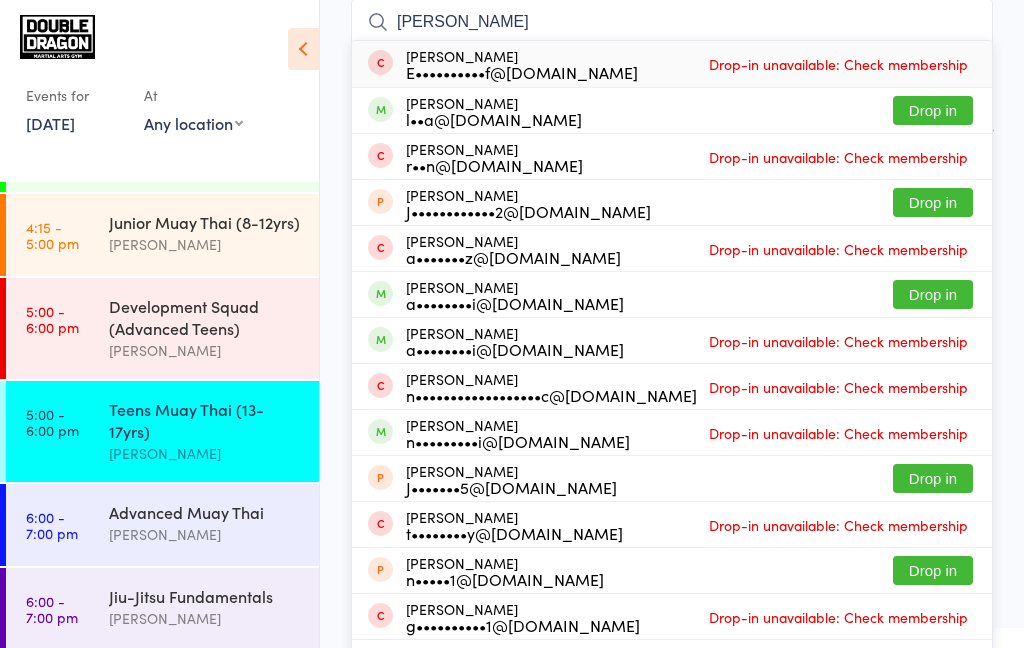 type on "[PERSON_NAME]" 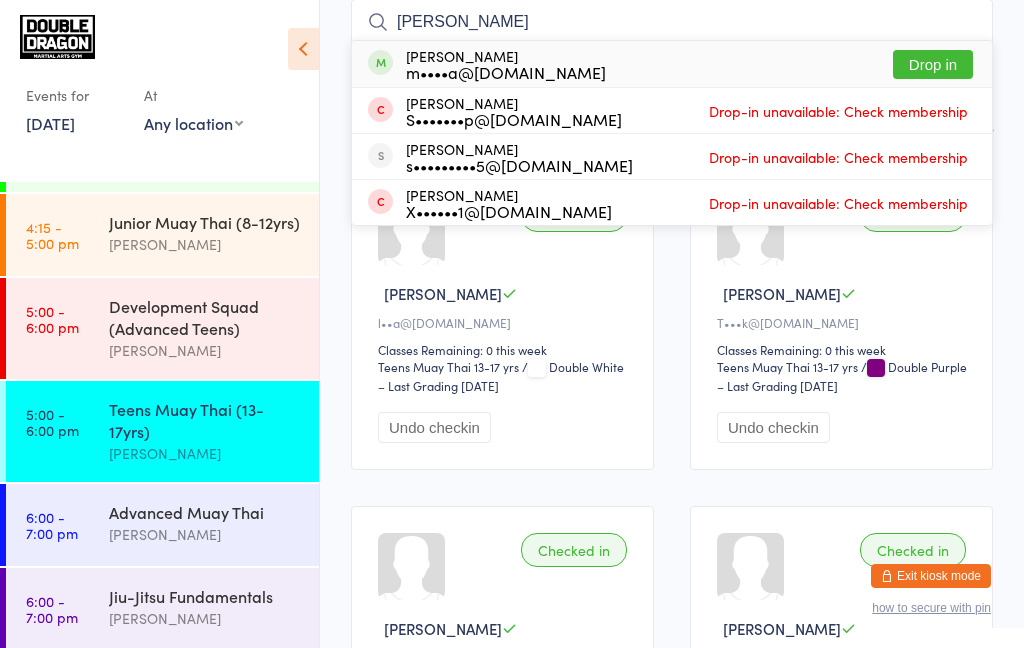 type on "[PERSON_NAME]" 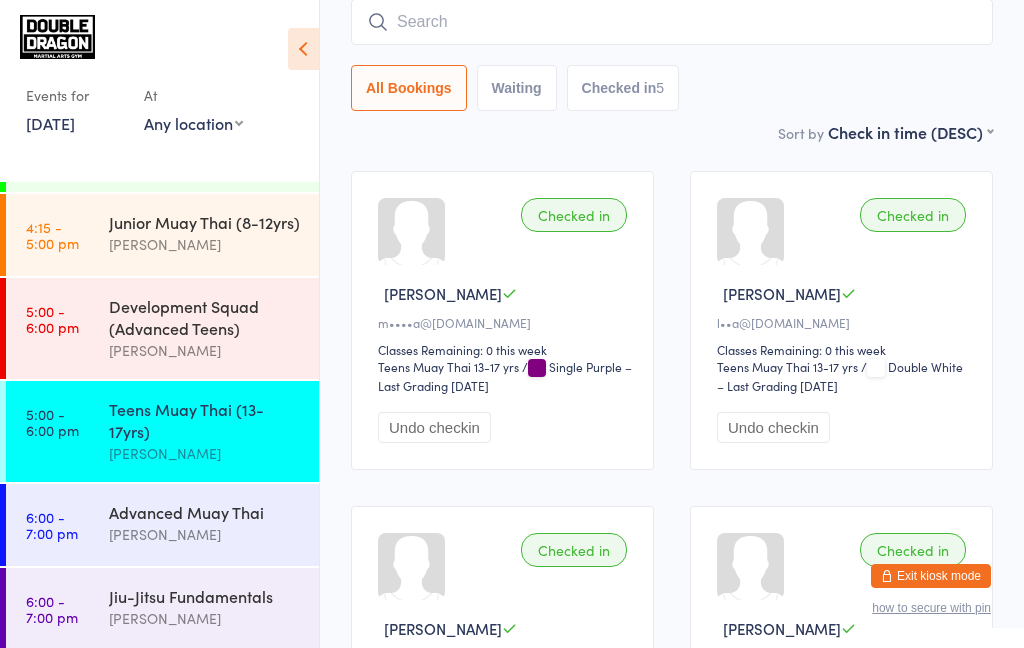 click on "Teens Muay Thai (13-17yrs)" at bounding box center [205, 420] 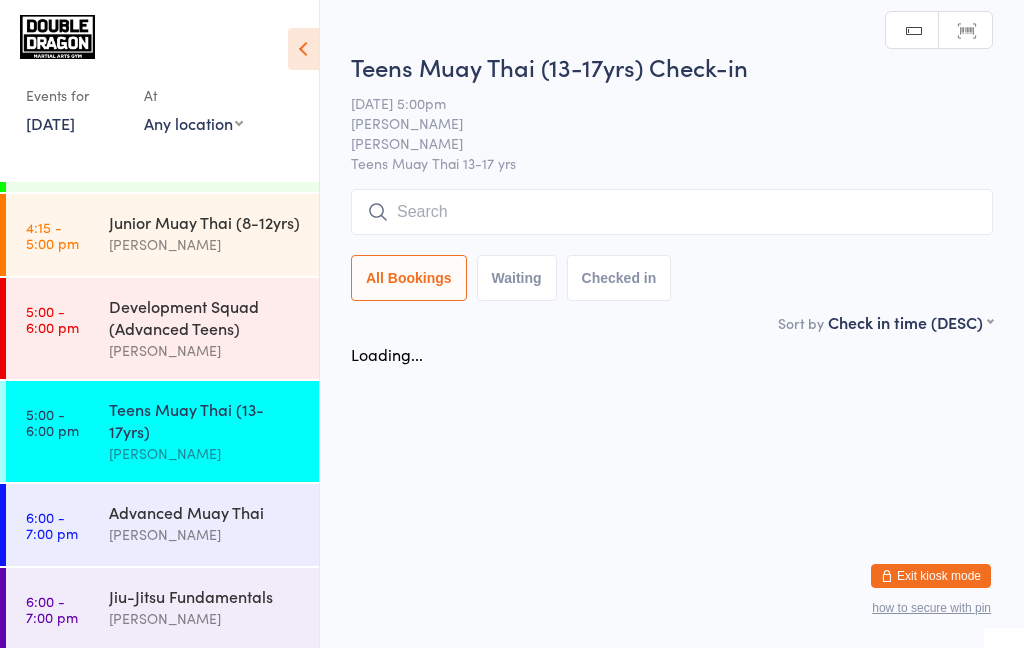 scroll, scrollTop: 0, scrollLeft: 0, axis: both 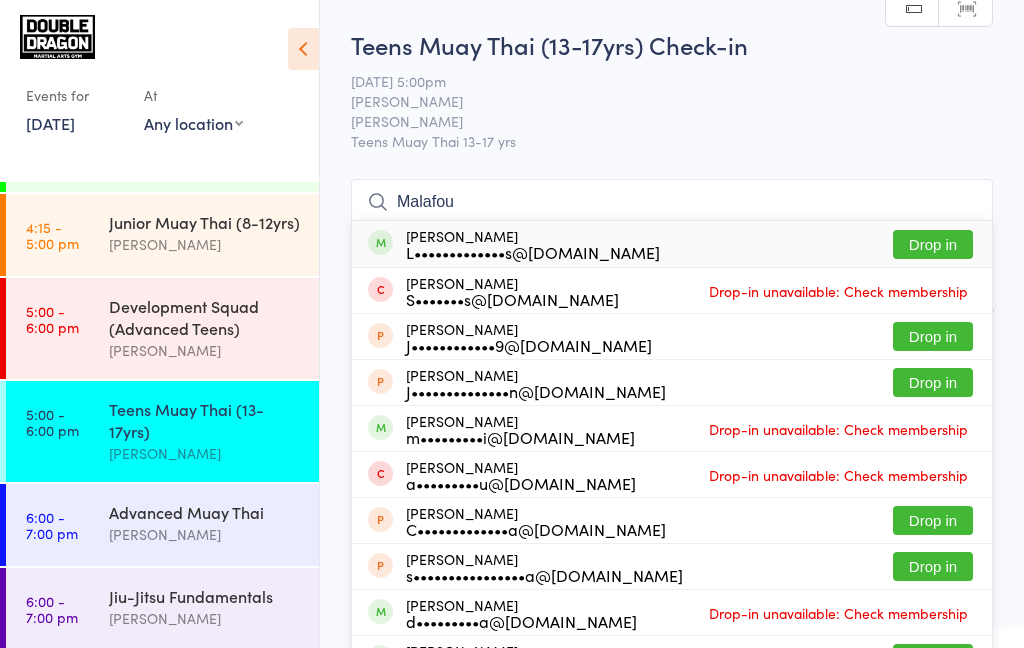 type on "Malafou" 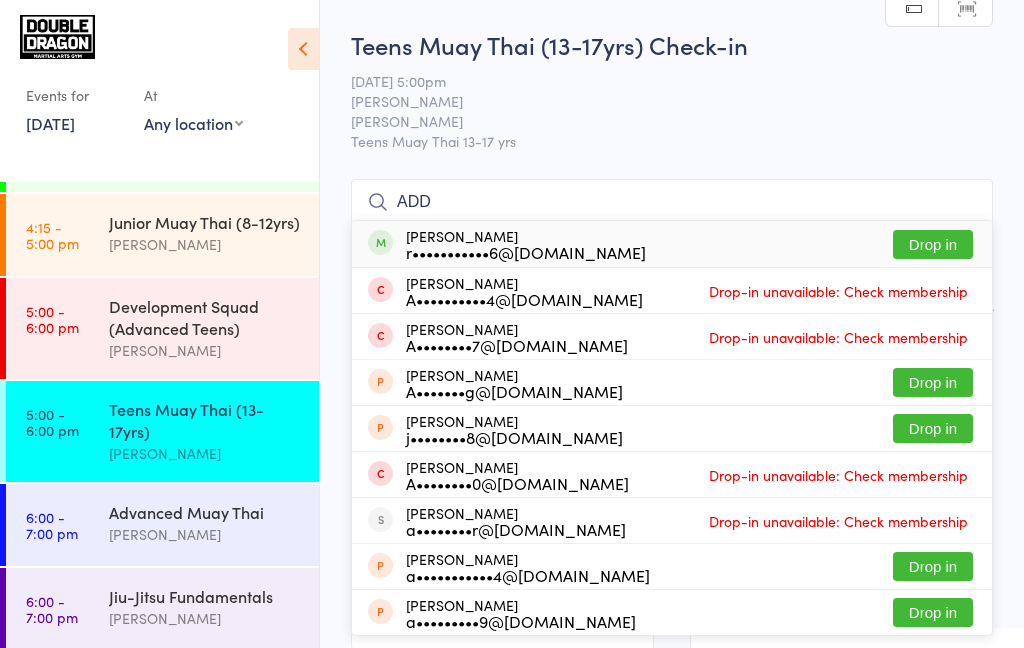 type on "ADD" 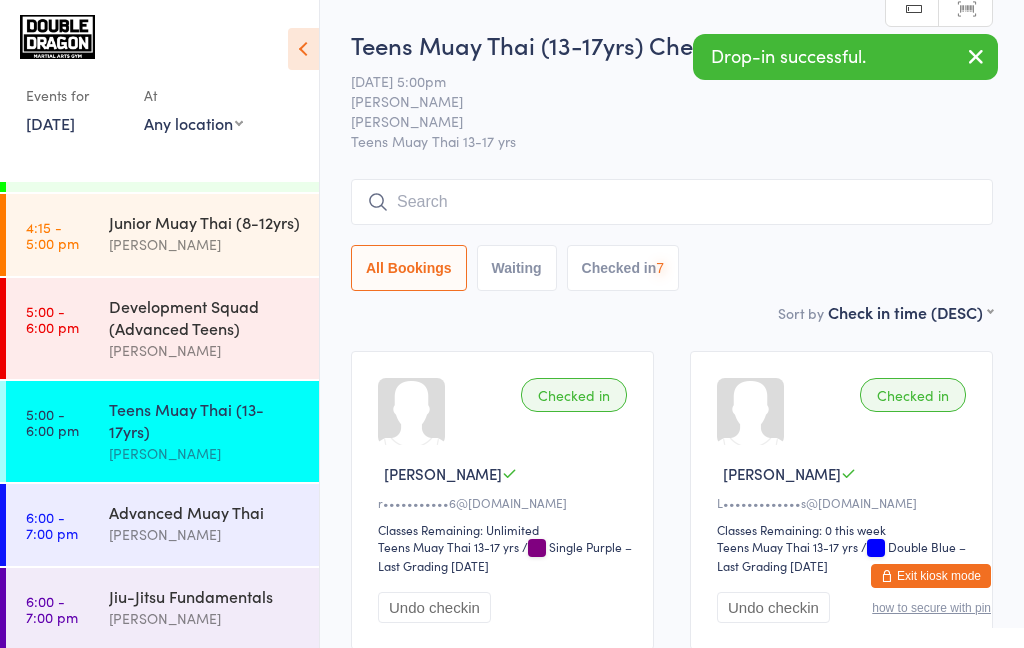 click at bounding box center (976, 56) 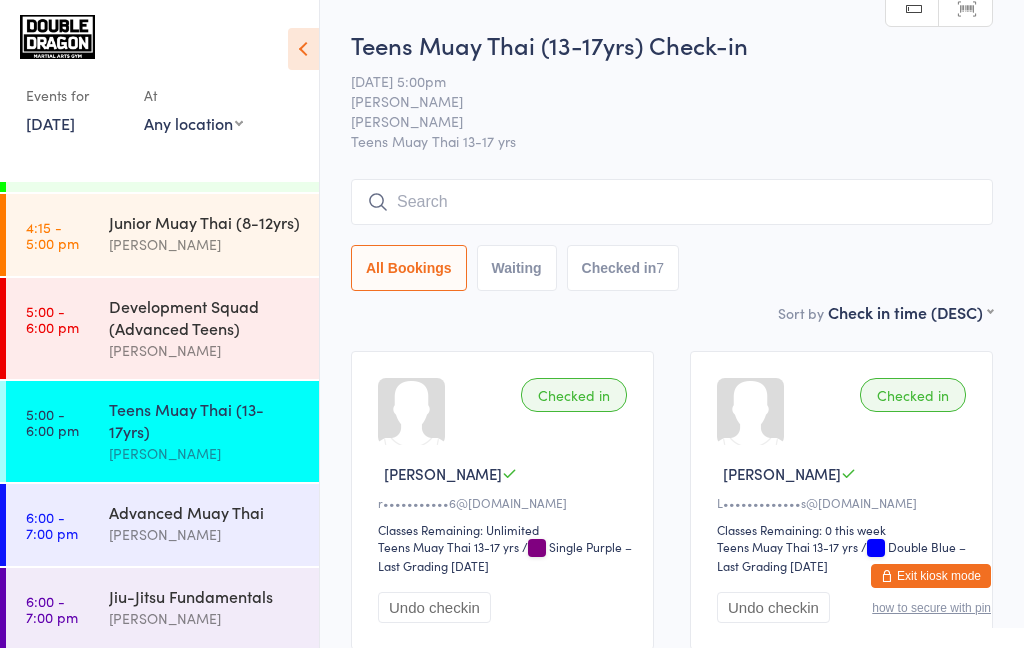 click at bounding box center [672, 202] 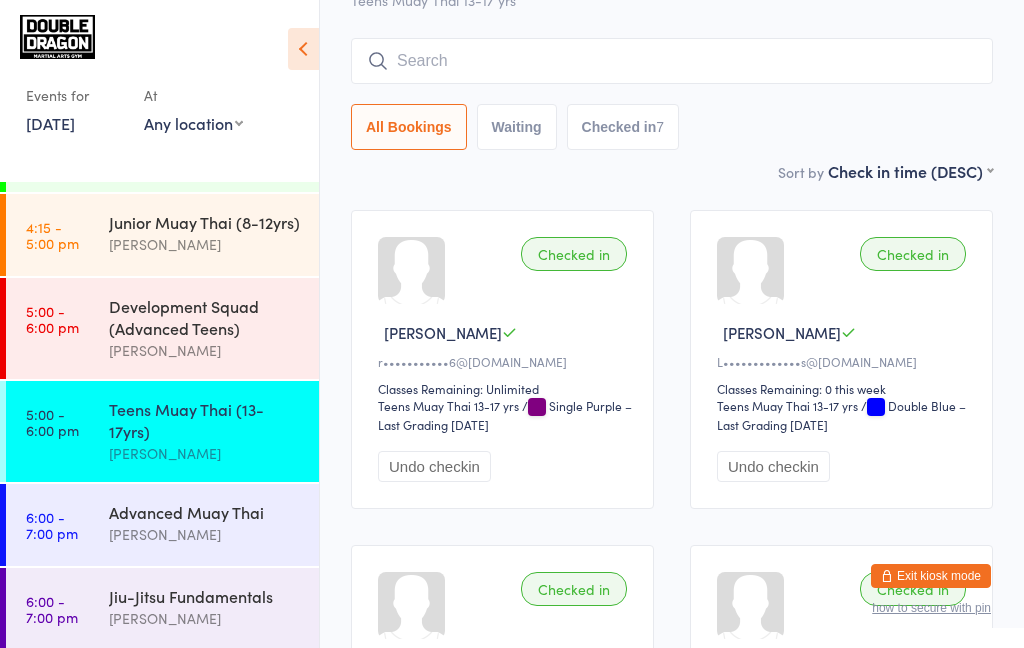 scroll, scrollTop: 180, scrollLeft: 0, axis: vertical 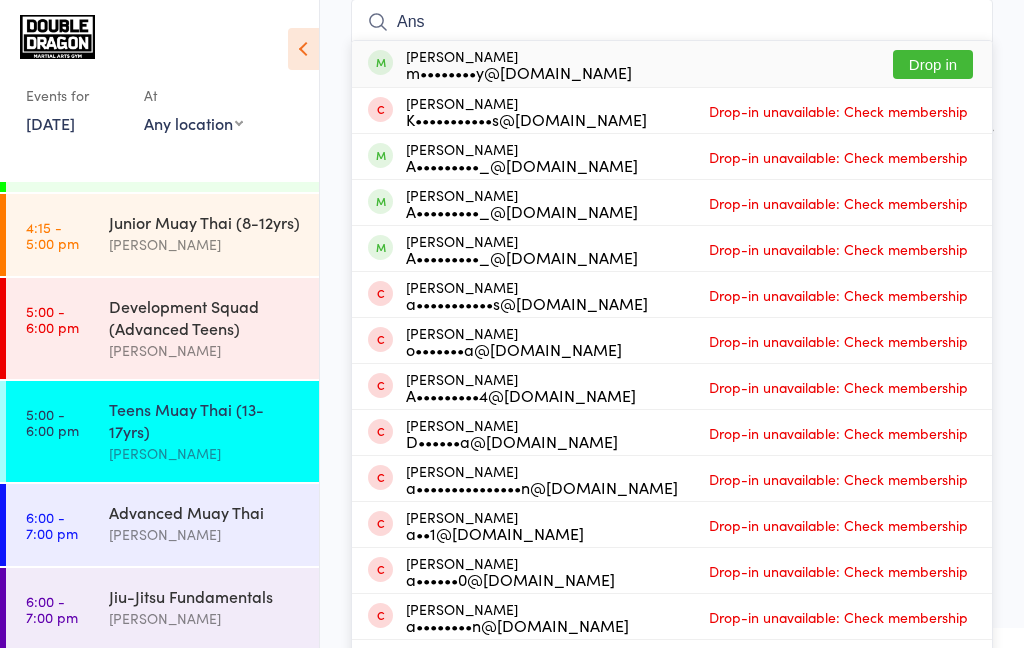 type on "Ans" 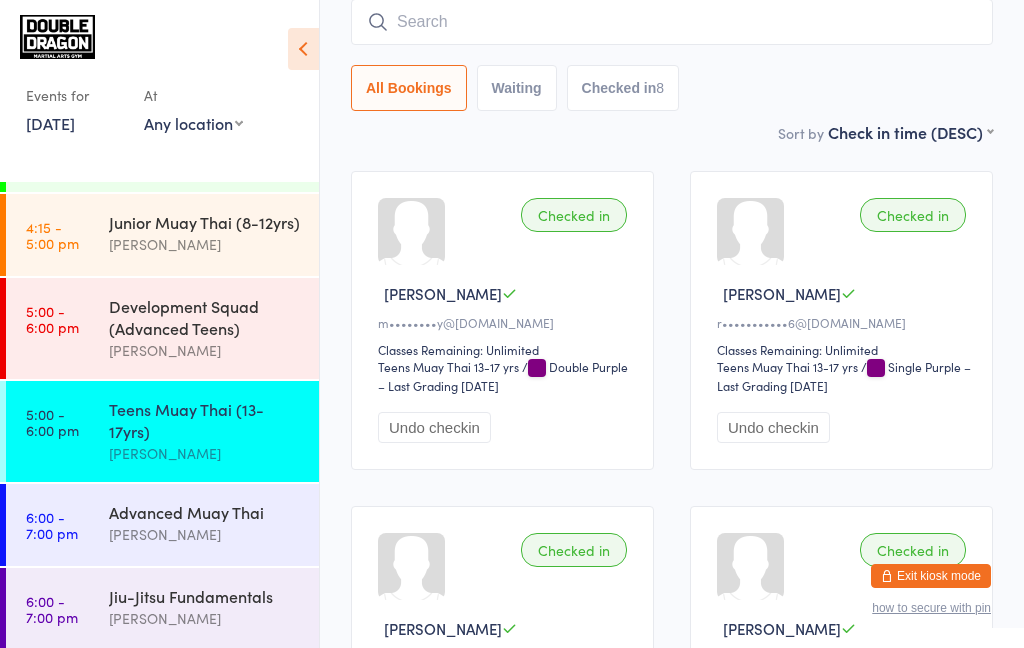 click on "[PERSON_NAME]" at bounding box center [205, 453] 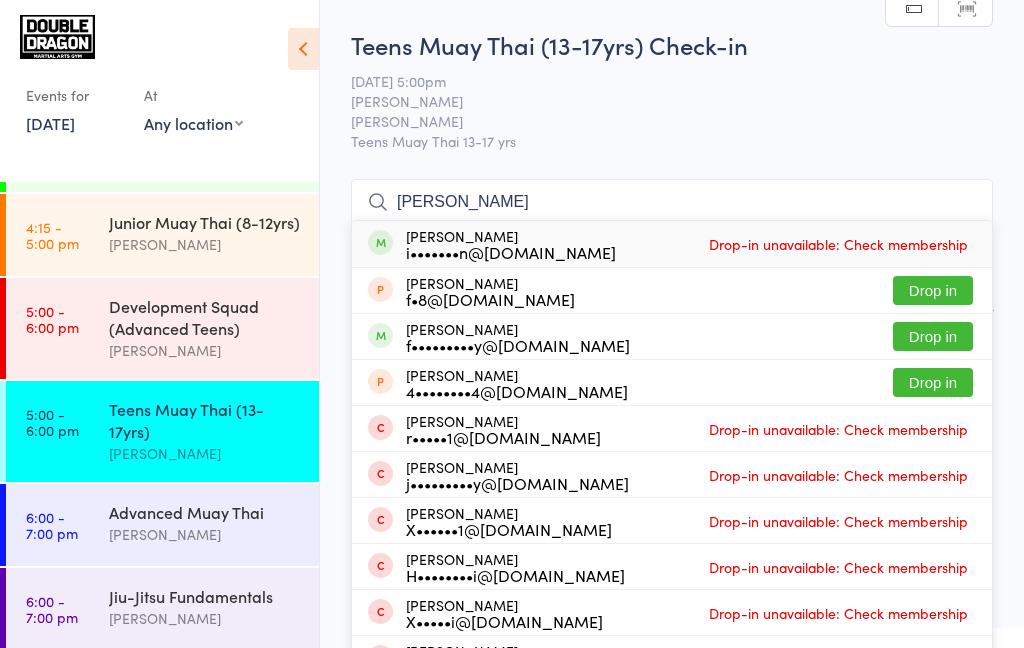 type on "[PERSON_NAME]" 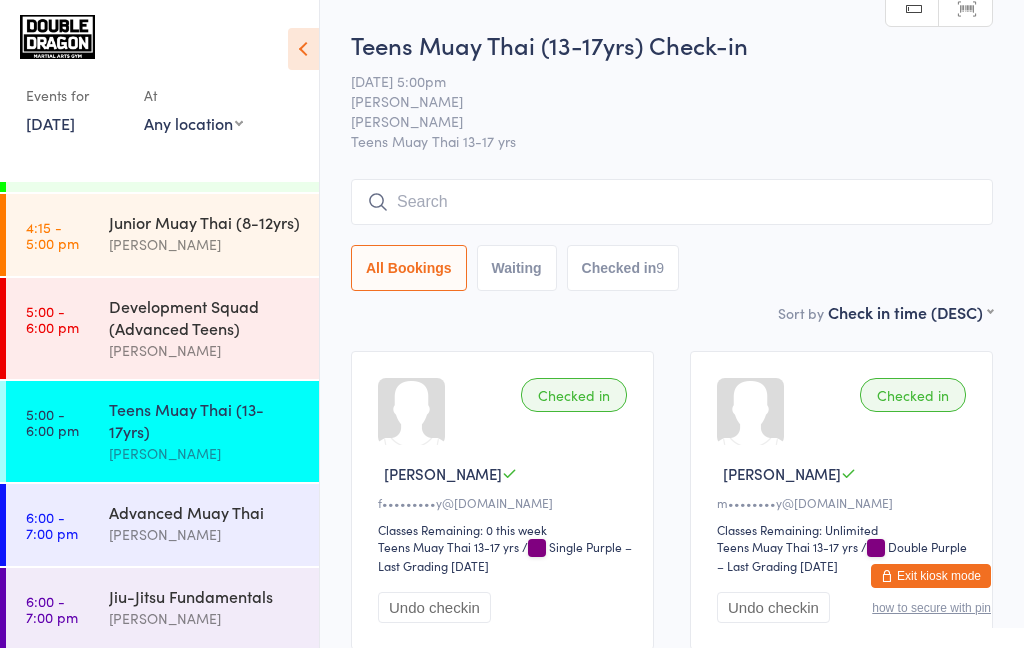 click on "Teens Muay Thai (13-17yrs)" at bounding box center [205, 420] 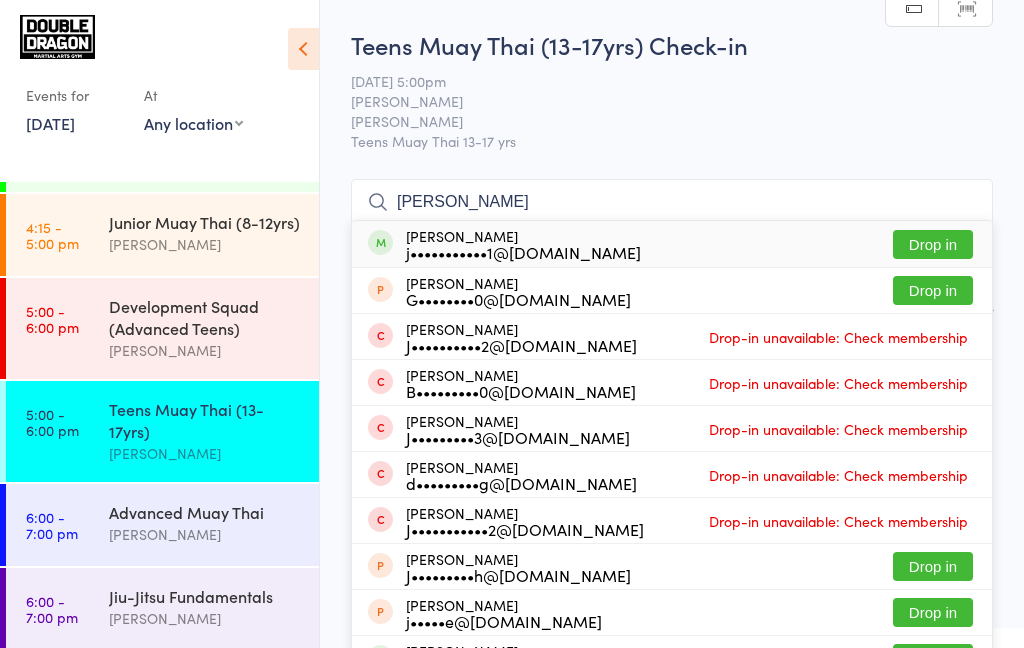 type on "[PERSON_NAME]" 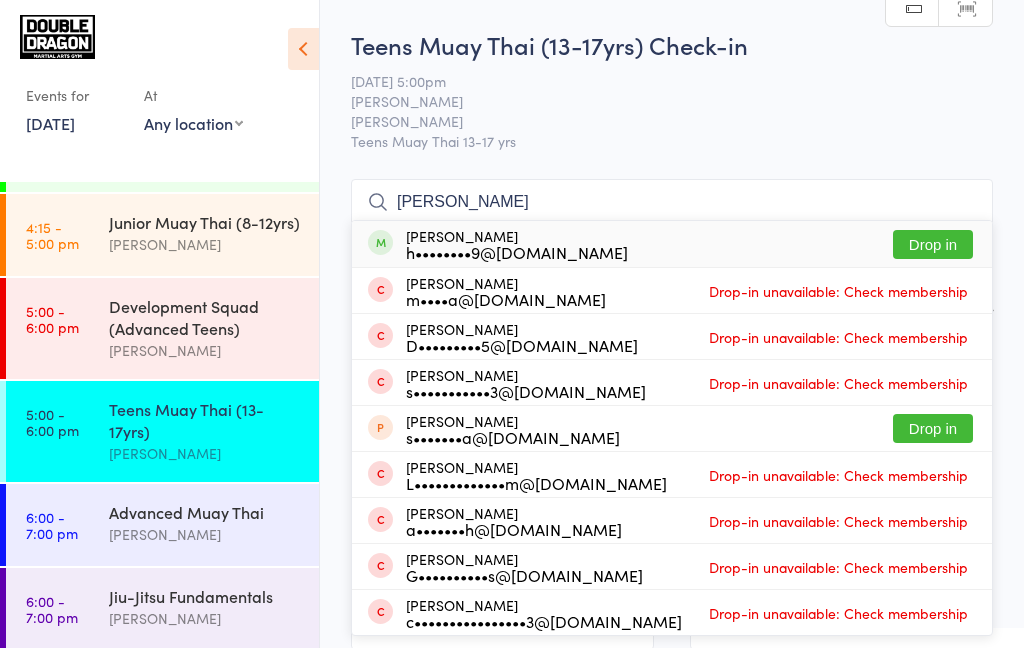type on "[PERSON_NAME]" 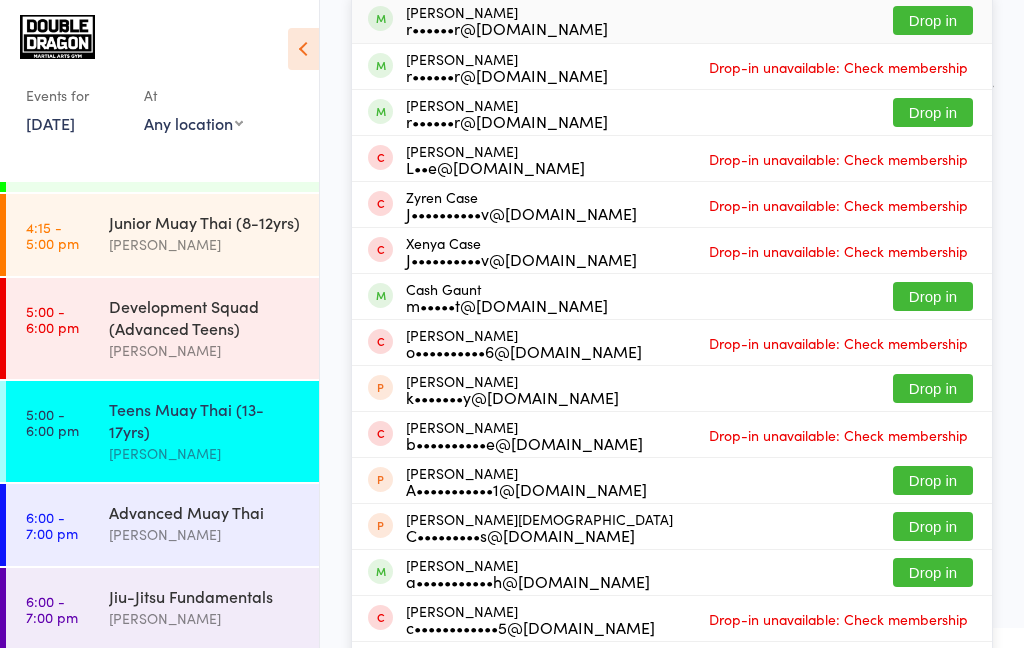 type on "[PERSON_NAME]" 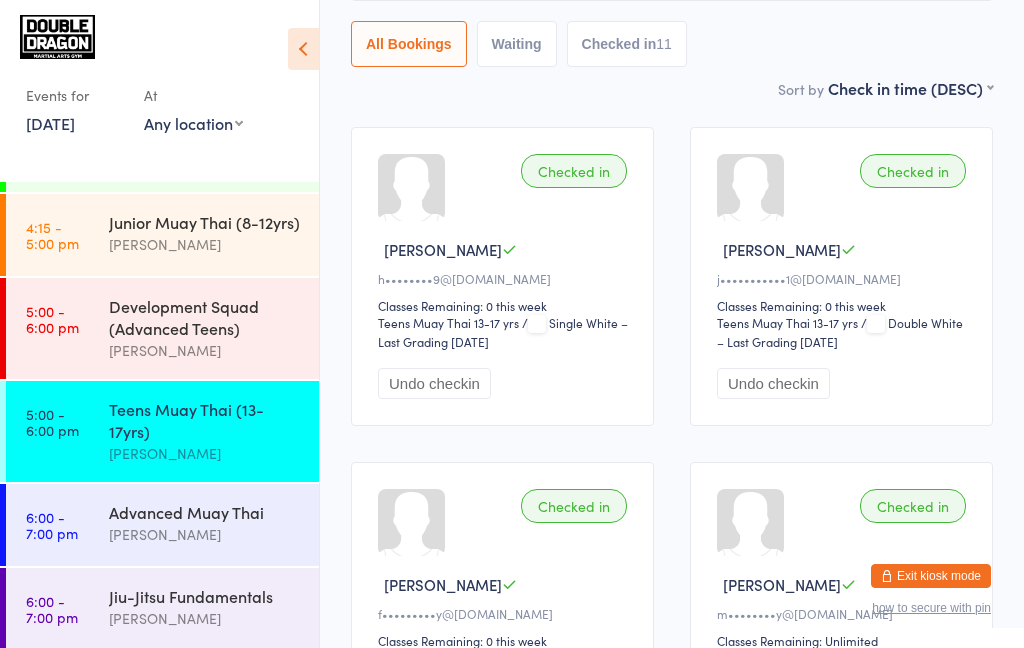 scroll, scrollTop: 180, scrollLeft: 0, axis: vertical 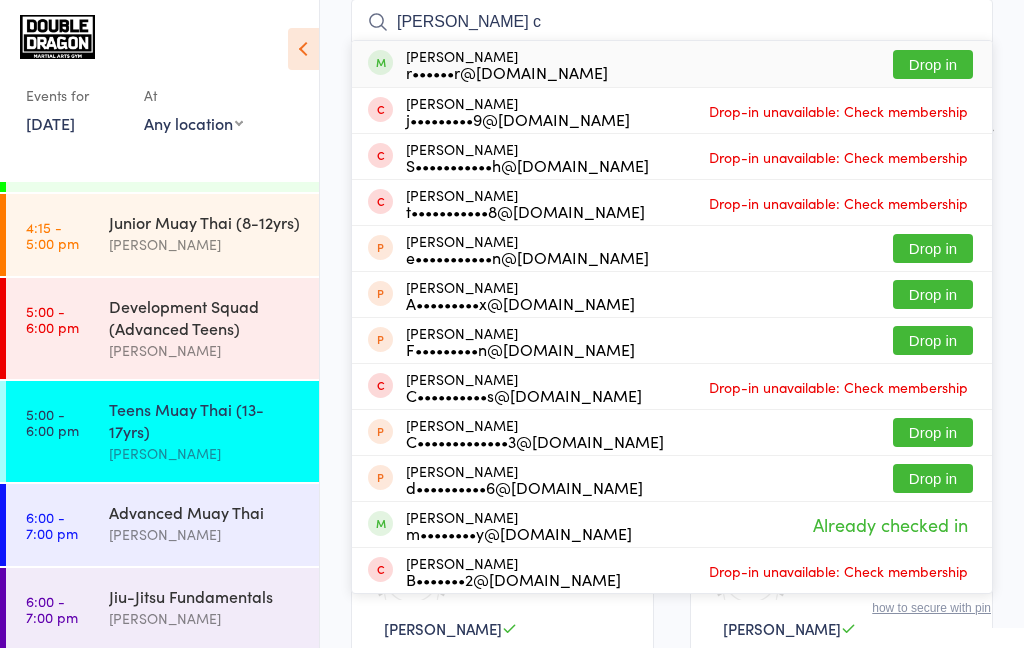 type on "[PERSON_NAME] c" 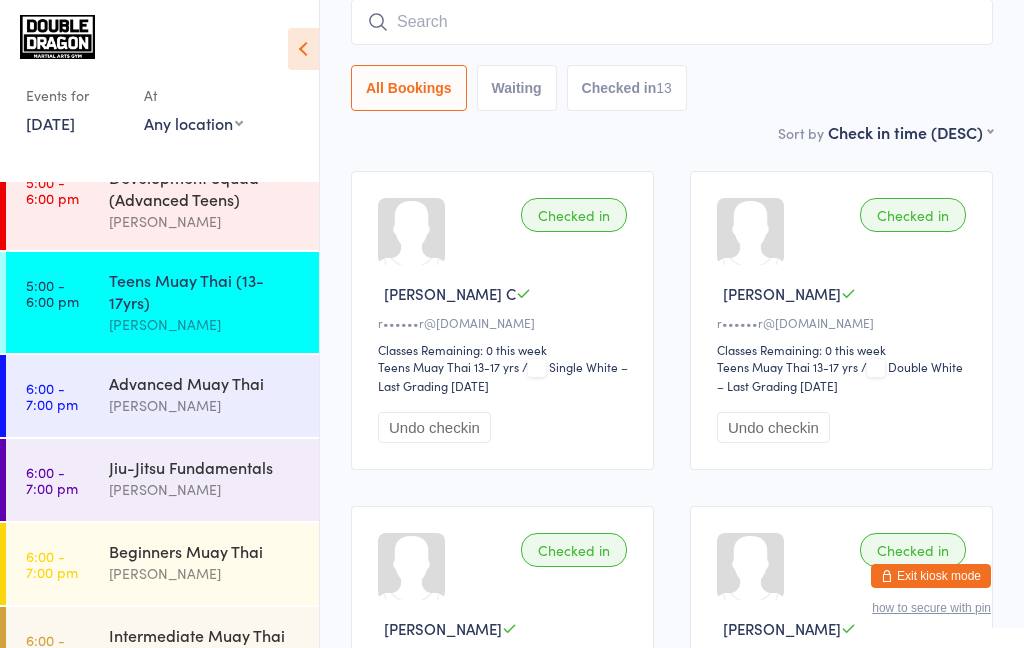 scroll, scrollTop: 246, scrollLeft: 0, axis: vertical 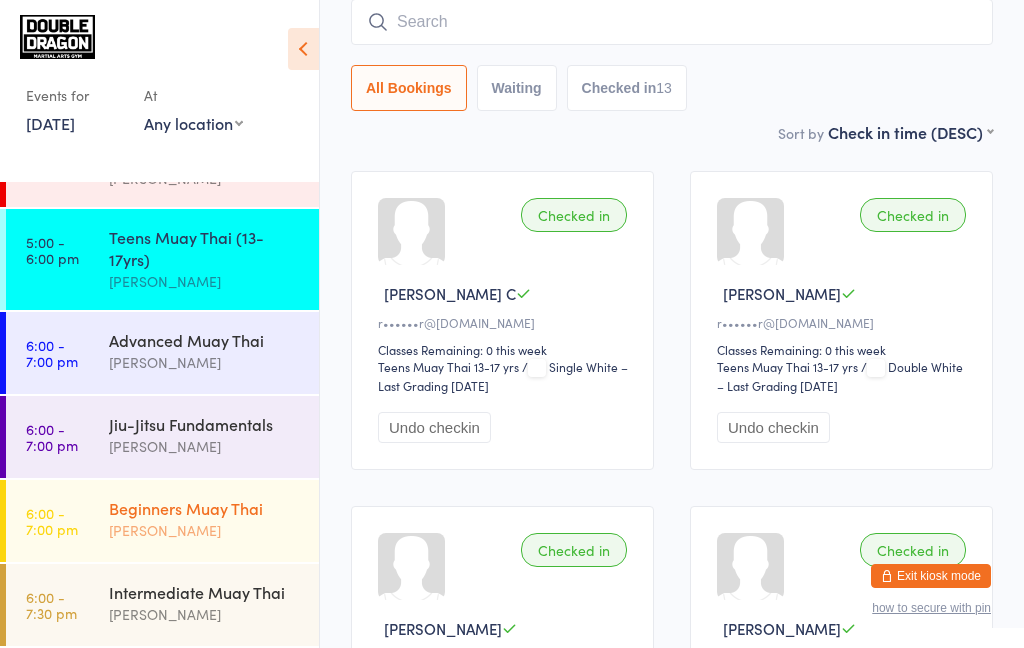 click on "[PERSON_NAME]" at bounding box center [205, 530] 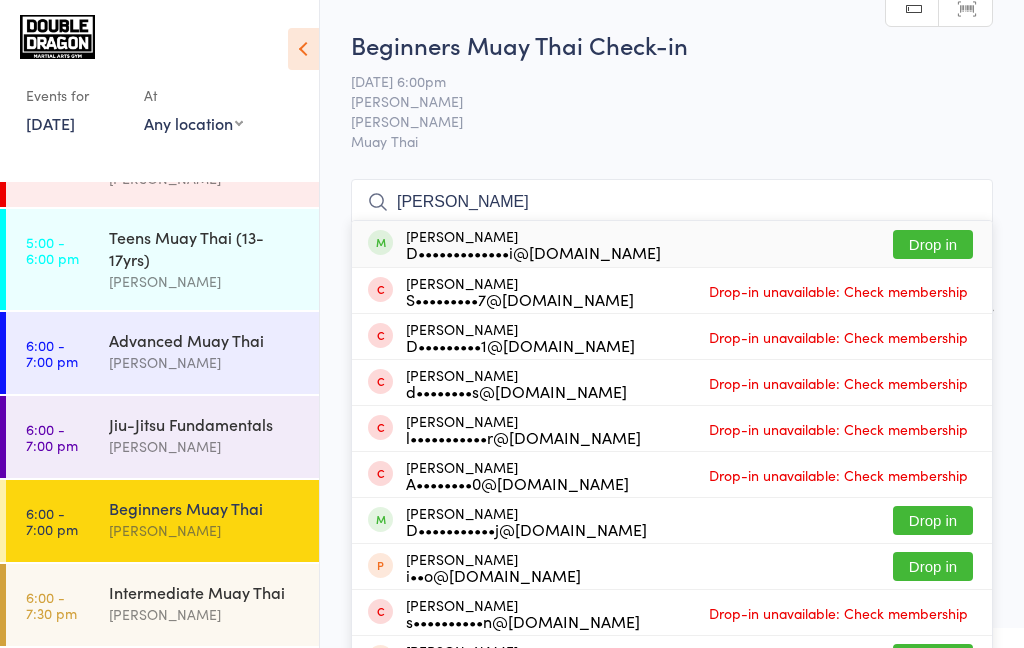 type on "[PERSON_NAME]" 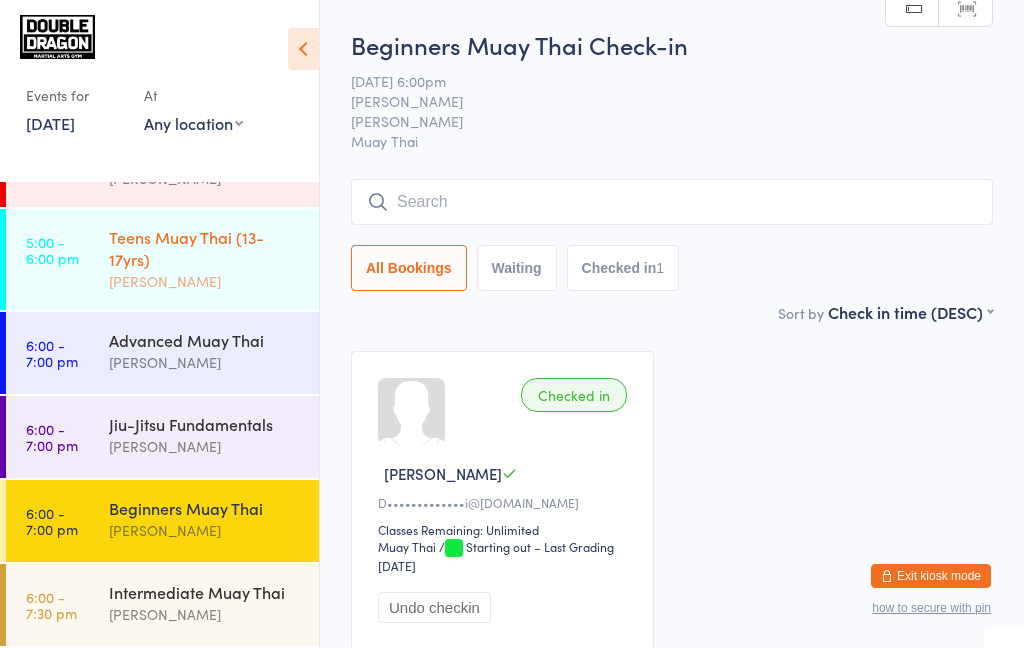 click on "[PERSON_NAME]" at bounding box center (205, 281) 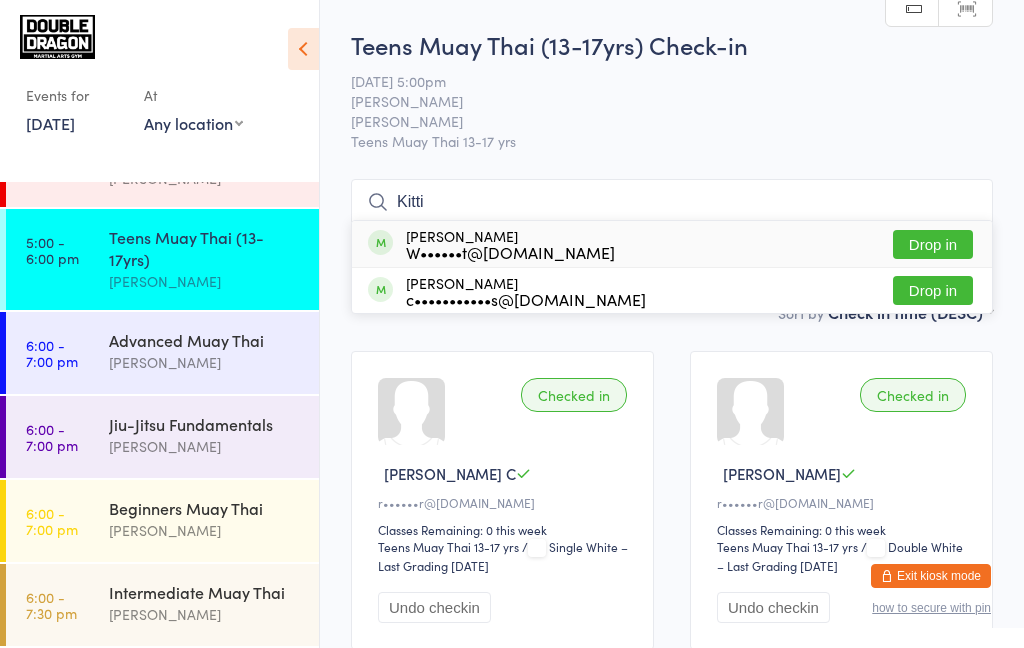 type on "Kitti" 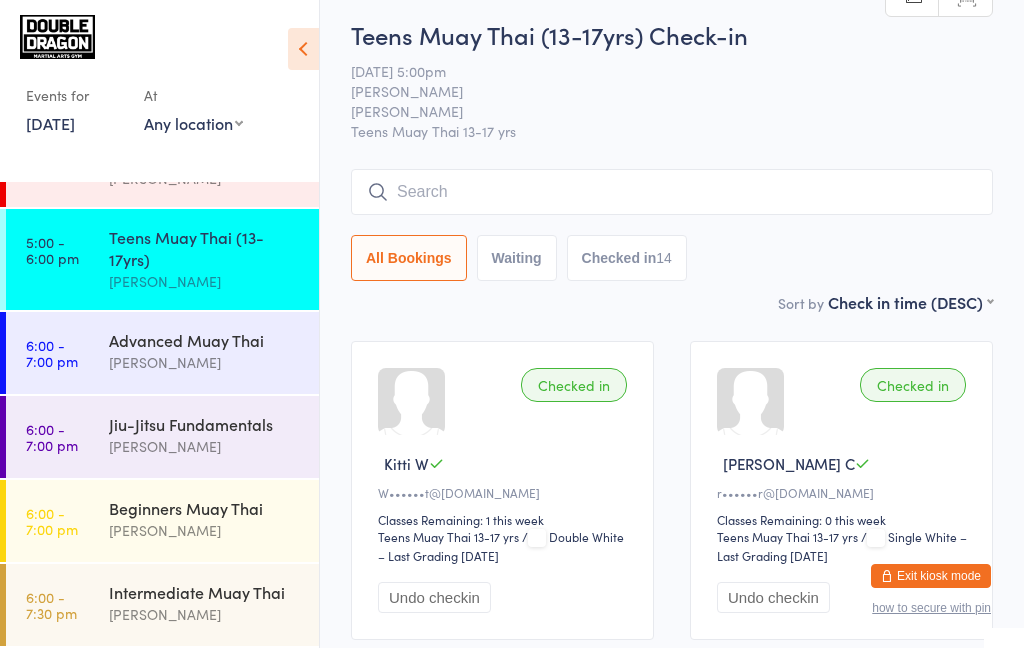 scroll, scrollTop: 0, scrollLeft: 0, axis: both 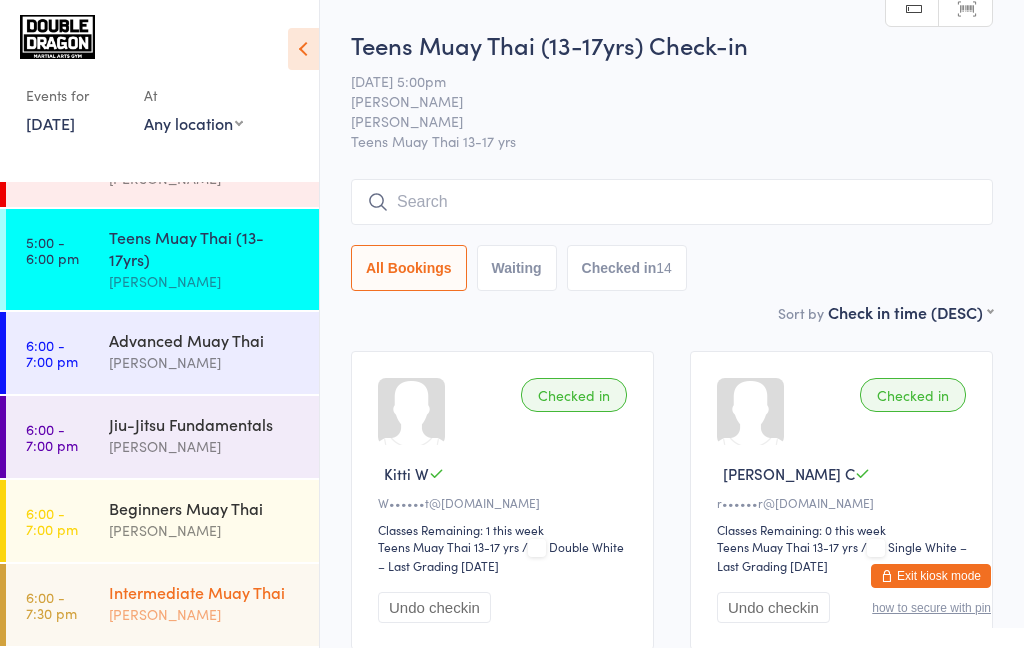 click on "6:00 - 7:00 pm Advanced Muay Thai [PERSON_NAME]" at bounding box center (162, 353) 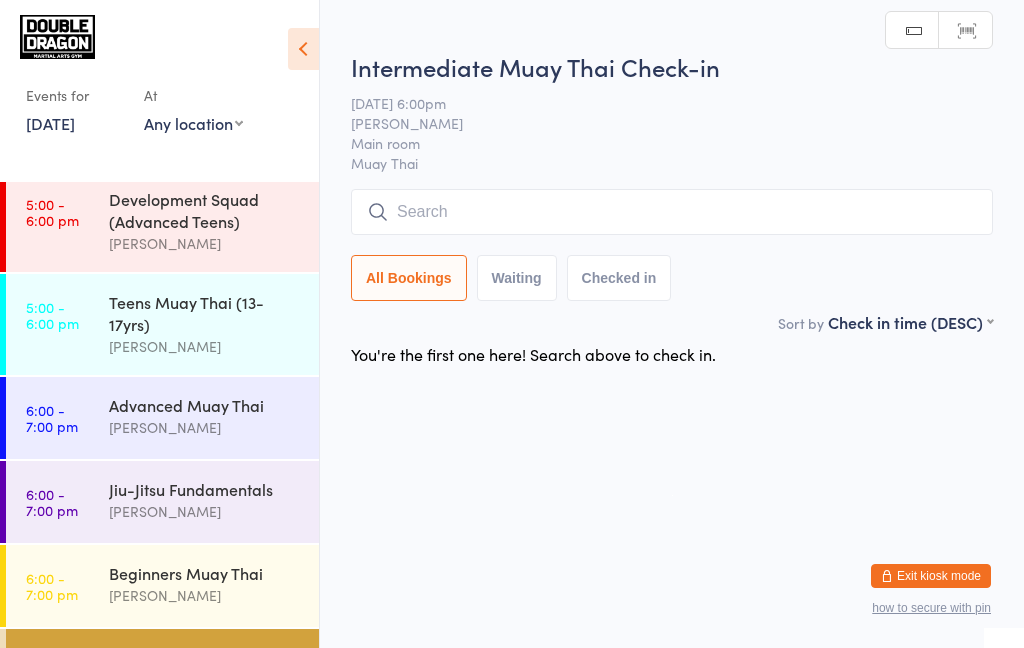 scroll, scrollTop: 180, scrollLeft: 0, axis: vertical 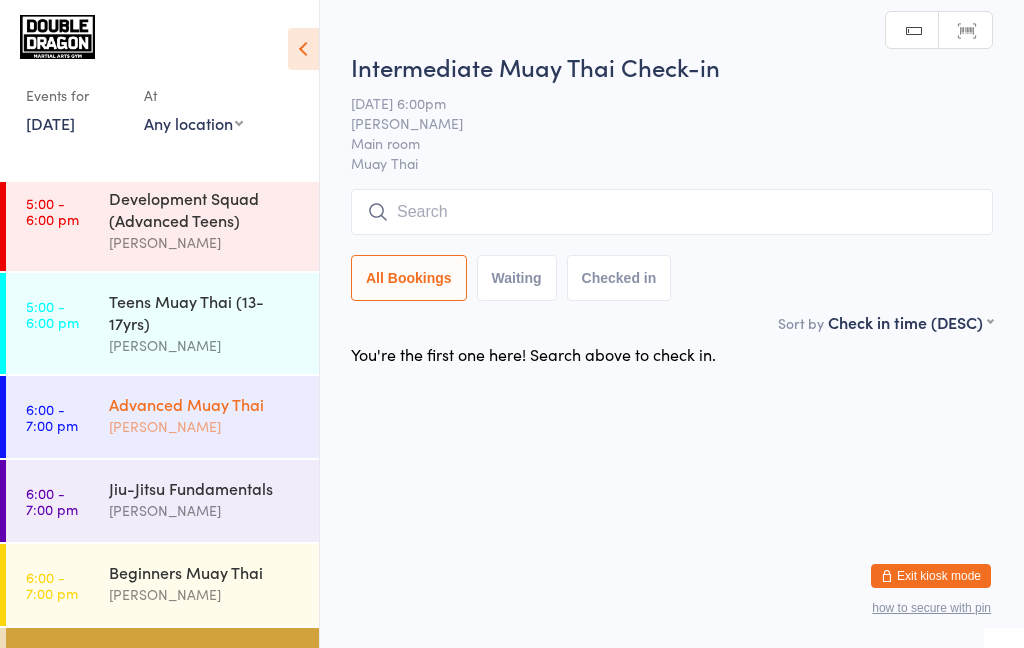 click on "6:00 - 7:00 pm Advanced Muay Thai [PERSON_NAME]" at bounding box center (162, 417) 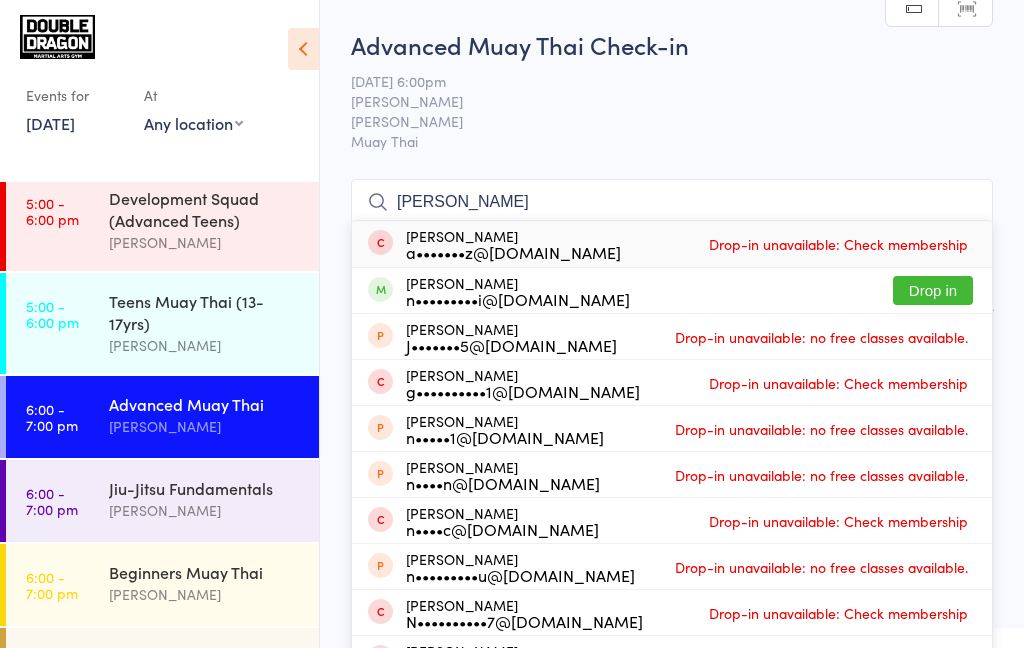 type on "[PERSON_NAME]" 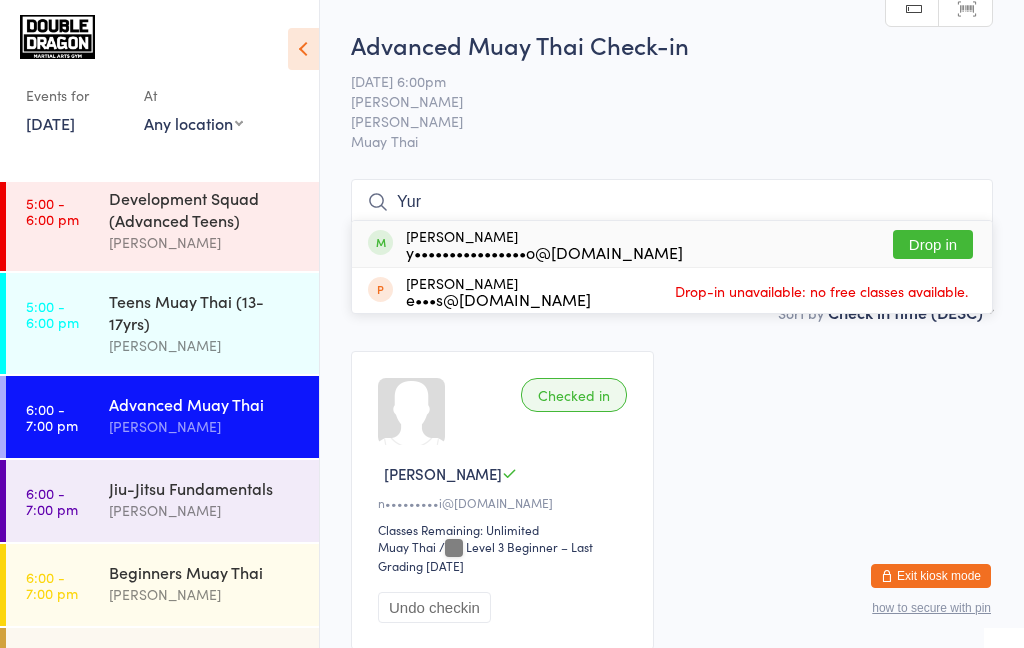 type on "Yur" 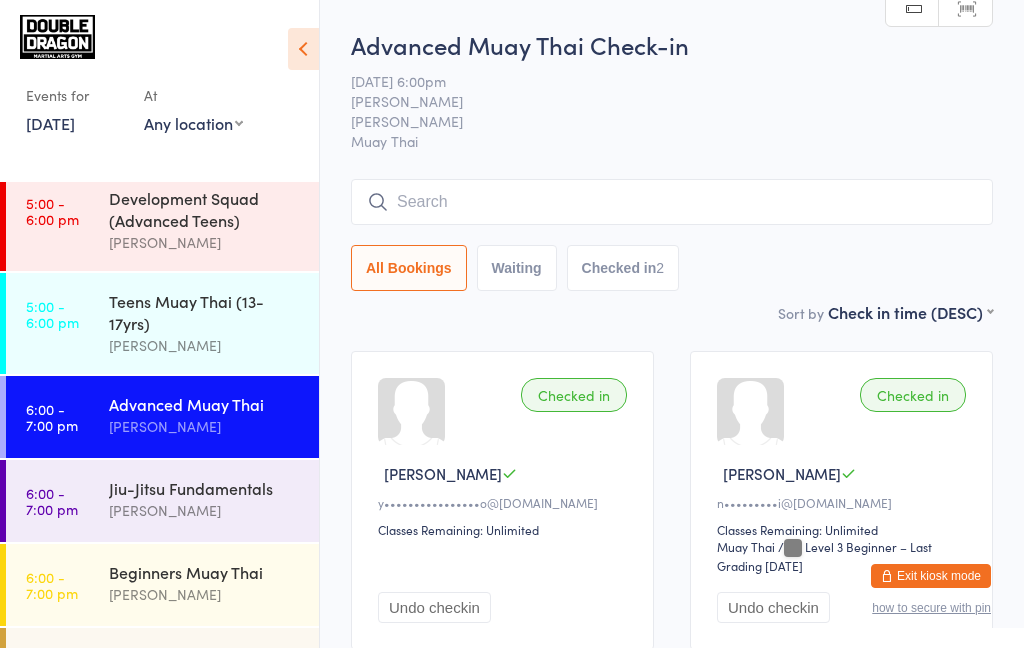 click on "[PERSON_NAME]" at bounding box center [656, 121] 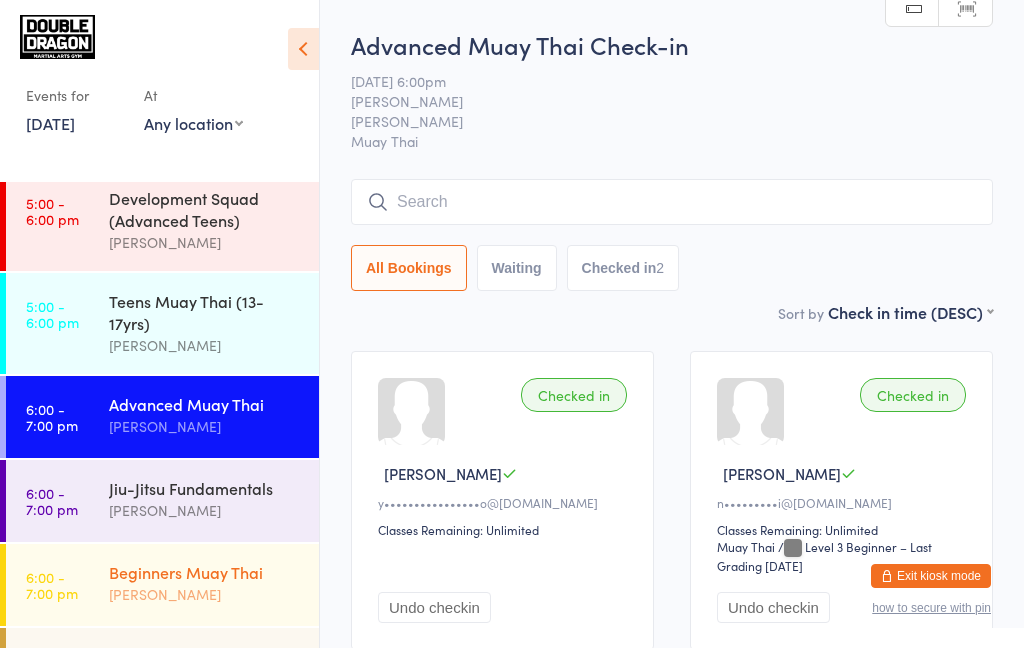 click on "[PERSON_NAME]" at bounding box center (205, 594) 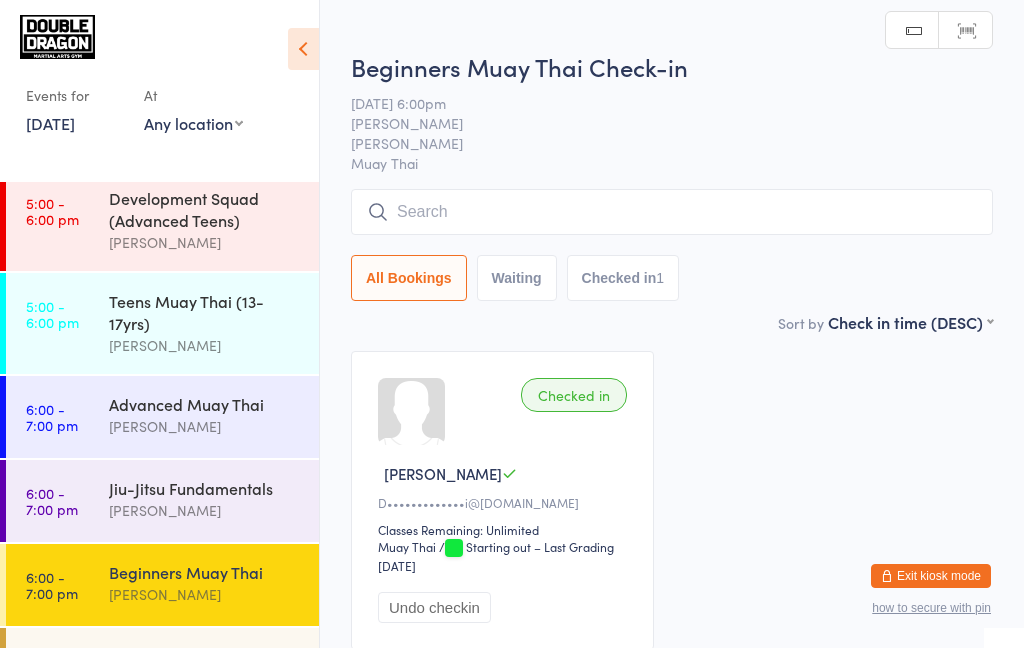 type on "&" 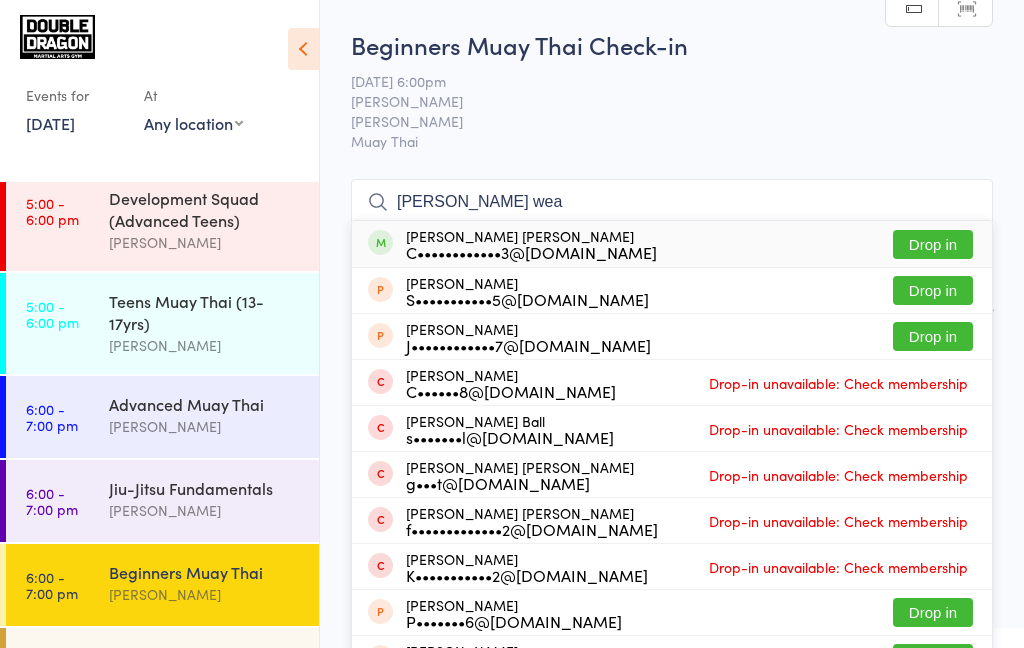 type on "[PERSON_NAME] wea" 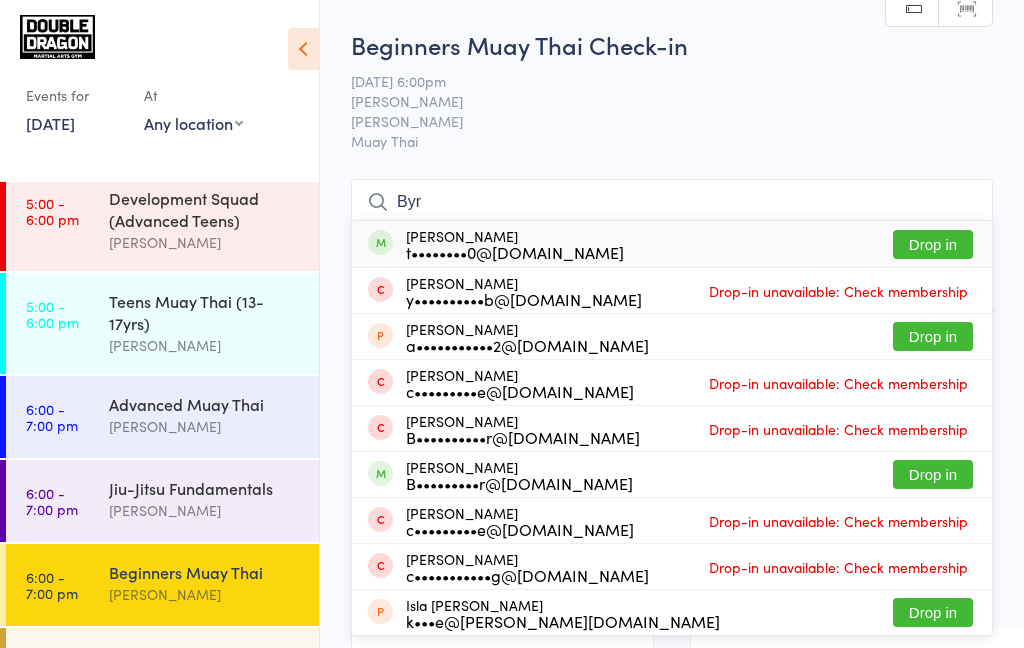type on "Byr" 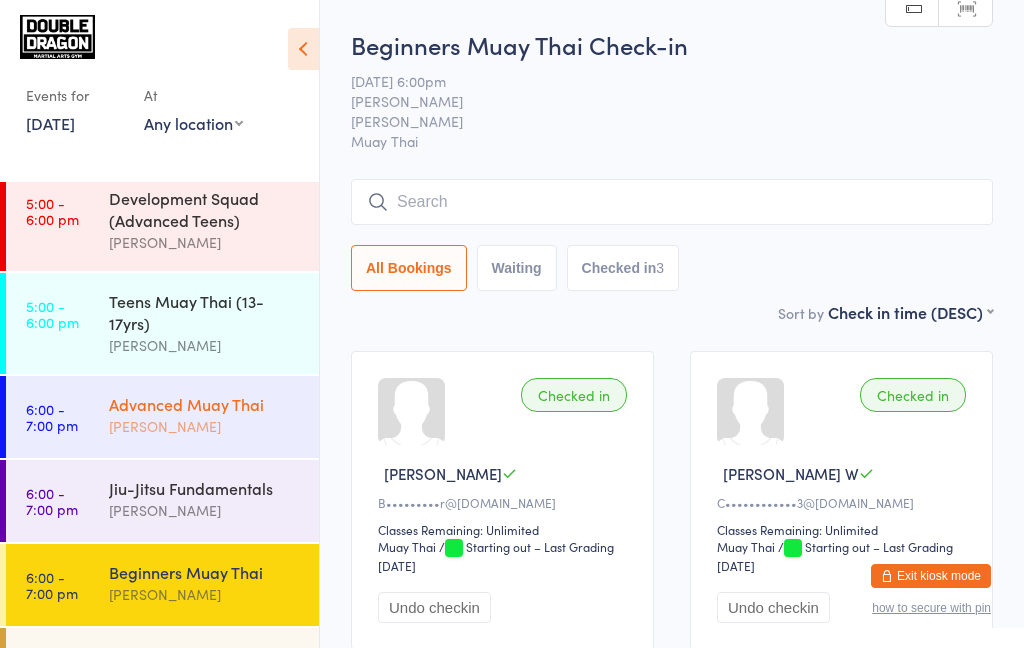 click on "[PERSON_NAME]" at bounding box center (205, 426) 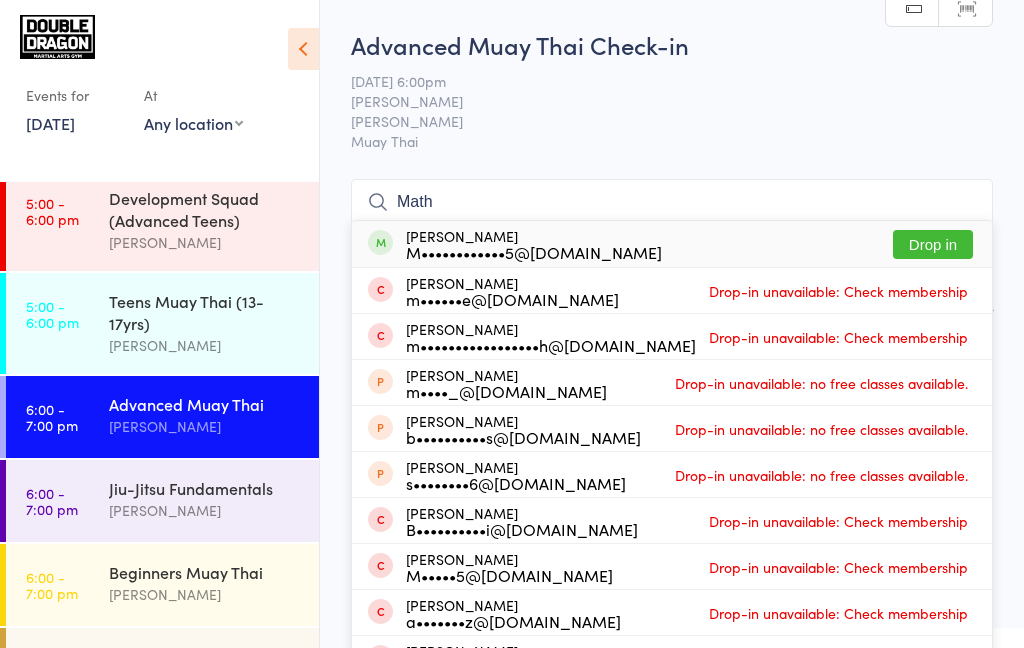 type on "Math" 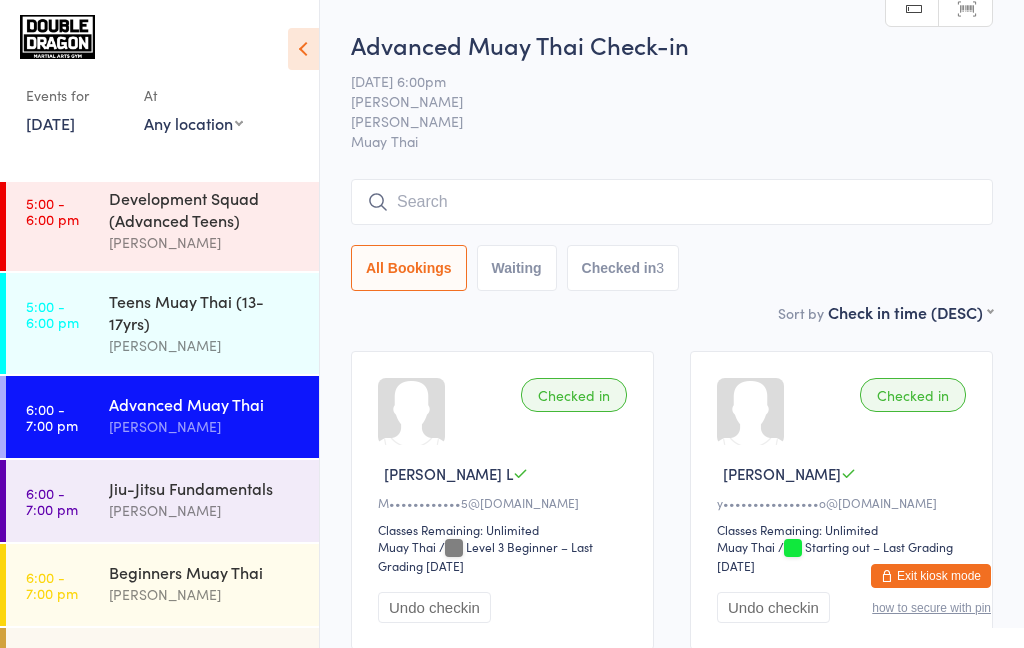 click on "Muay Thai" at bounding box center [672, 141] 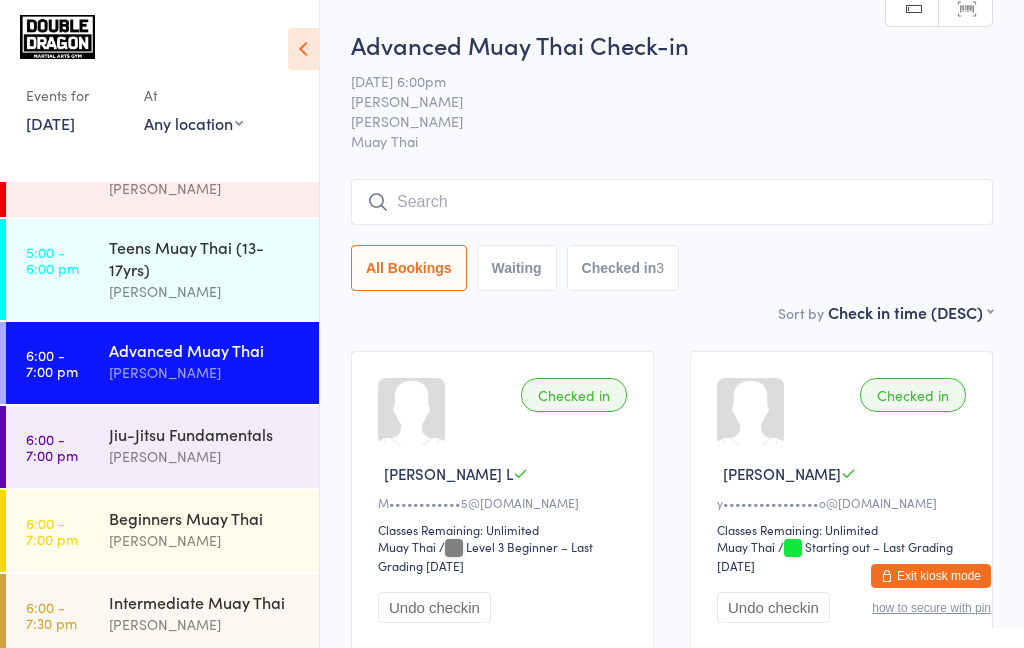 scroll, scrollTop: 246, scrollLeft: 0, axis: vertical 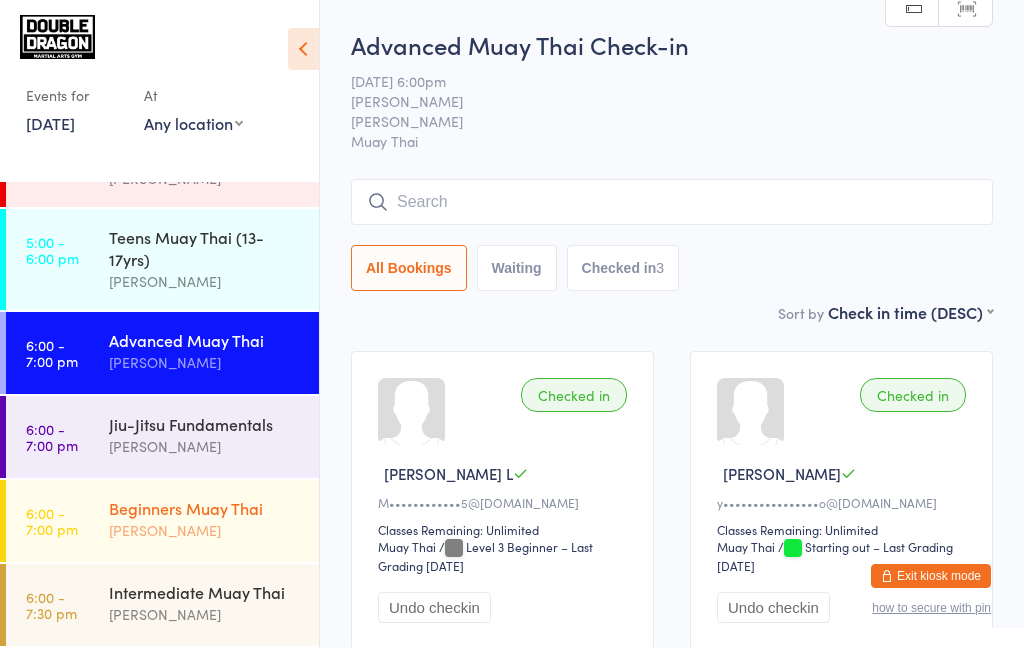 click on "[PERSON_NAME]" at bounding box center (205, 530) 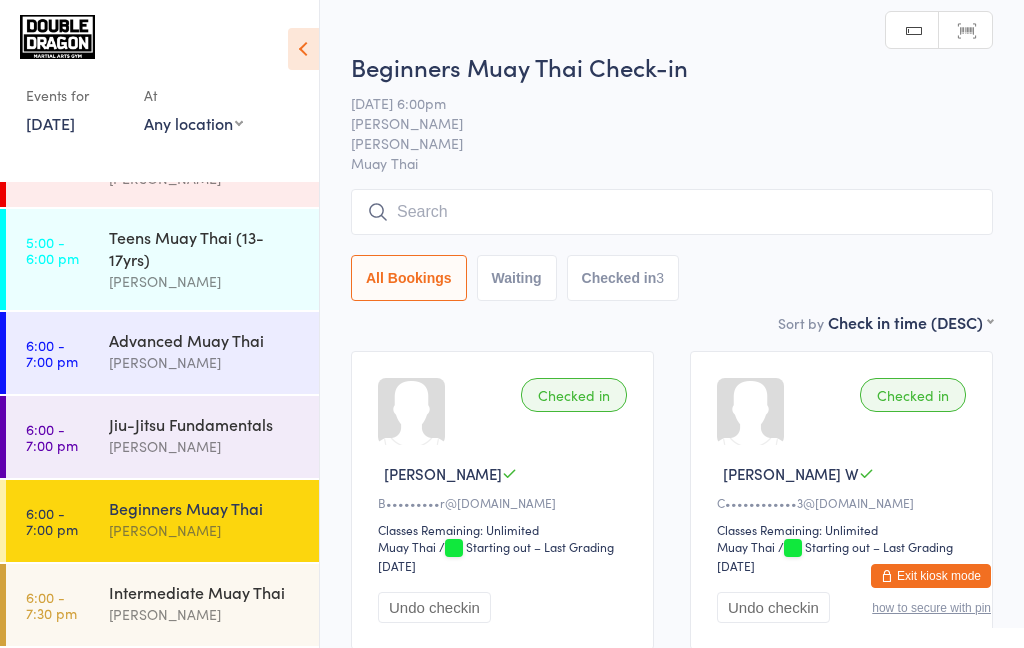 click on "Beginners Muay Thai Check-in" at bounding box center [672, 66] 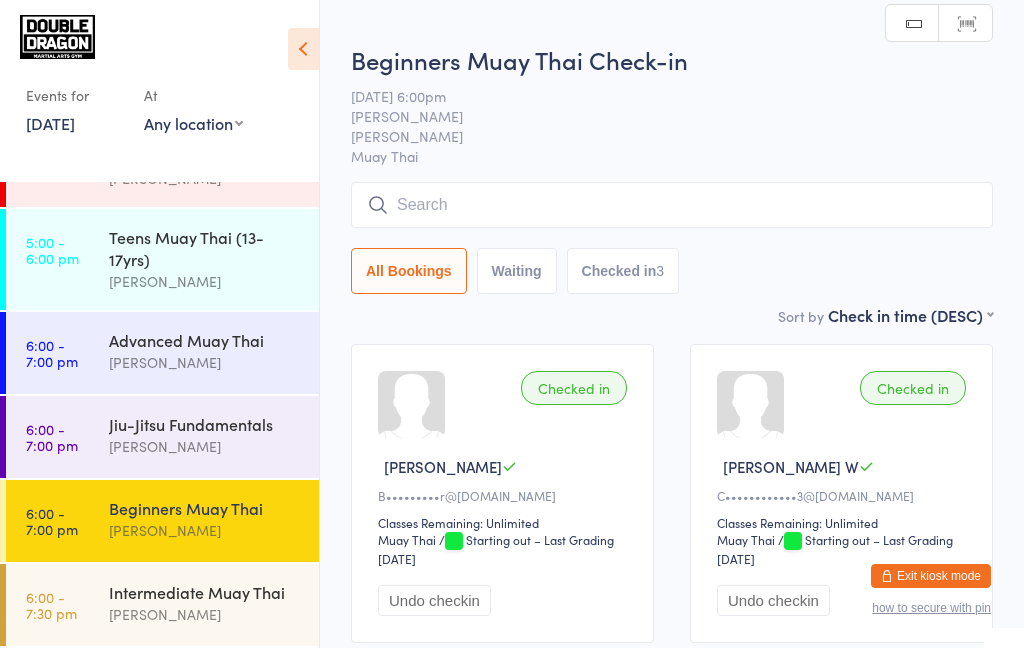 scroll, scrollTop: 0, scrollLeft: 0, axis: both 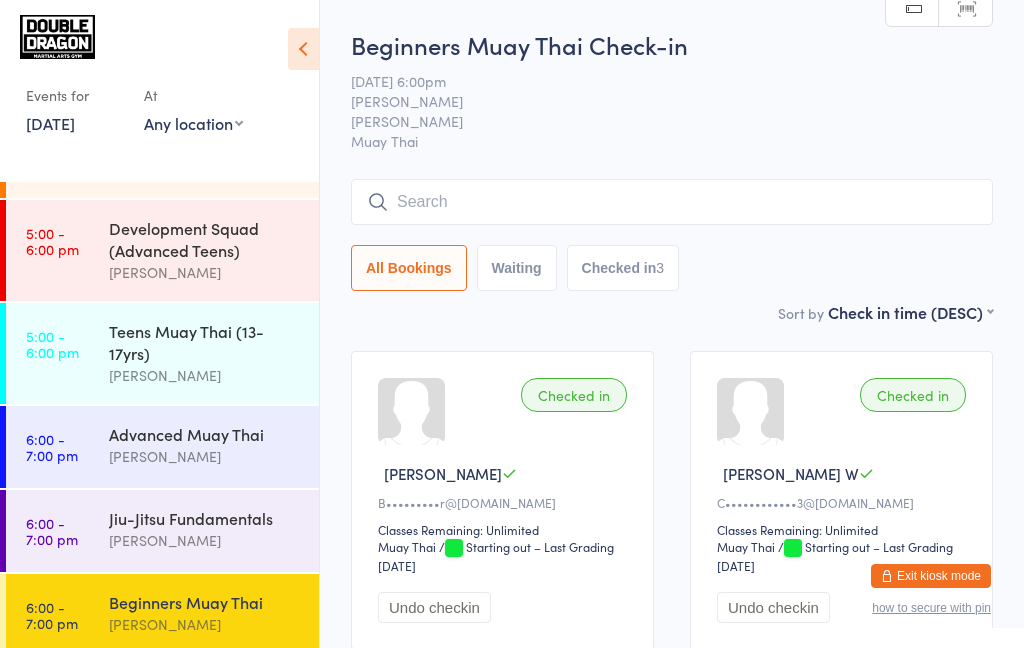 click at bounding box center (672, 202) 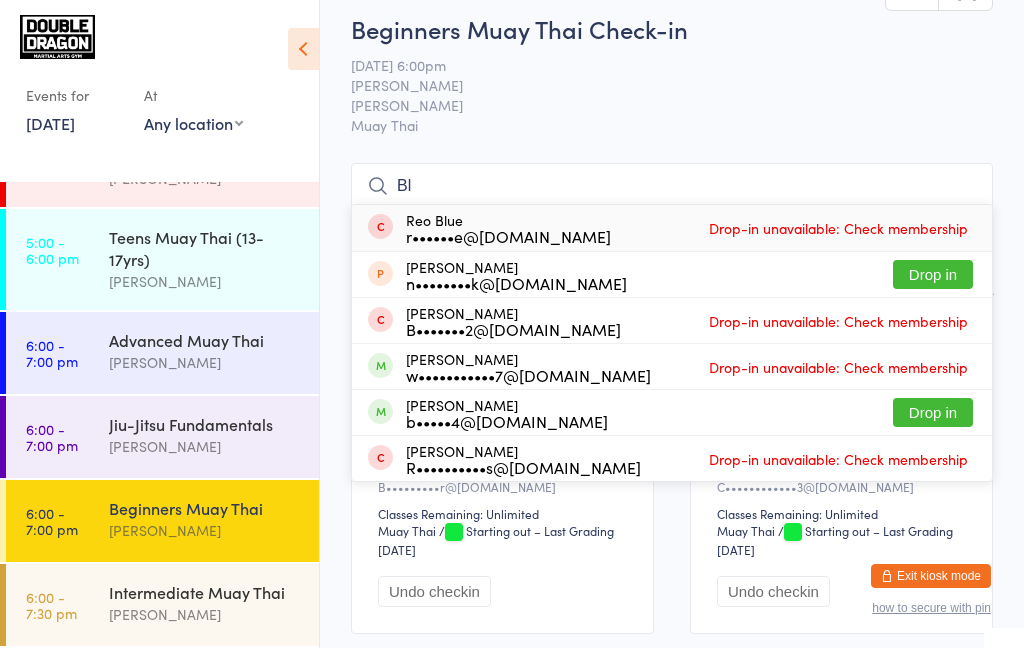 scroll, scrollTop: 0, scrollLeft: 0, axis: both 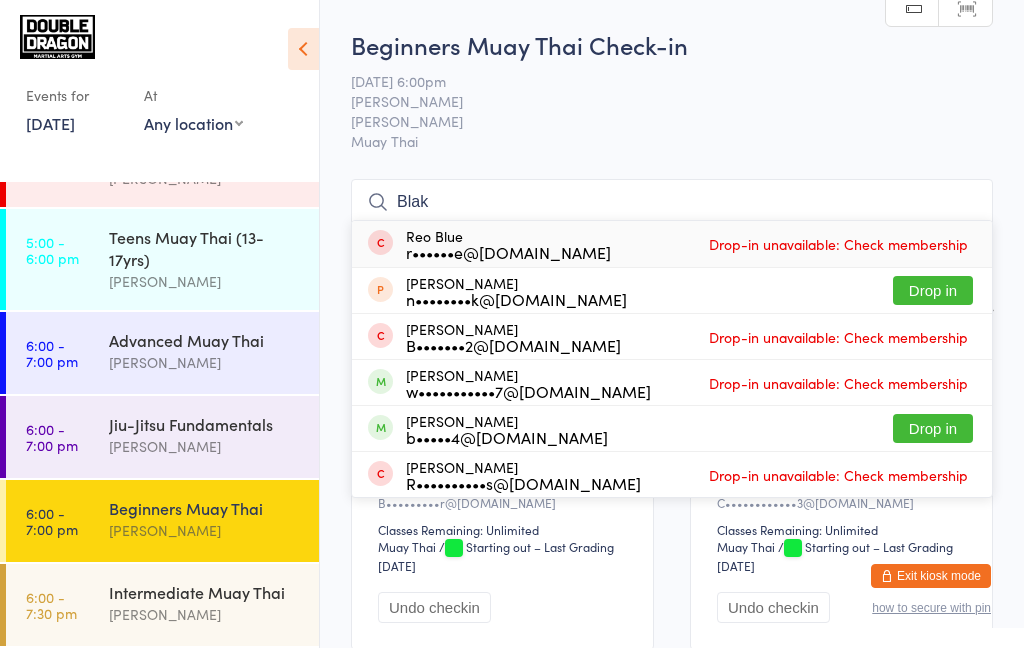 type on "[PERSON_NAME]" 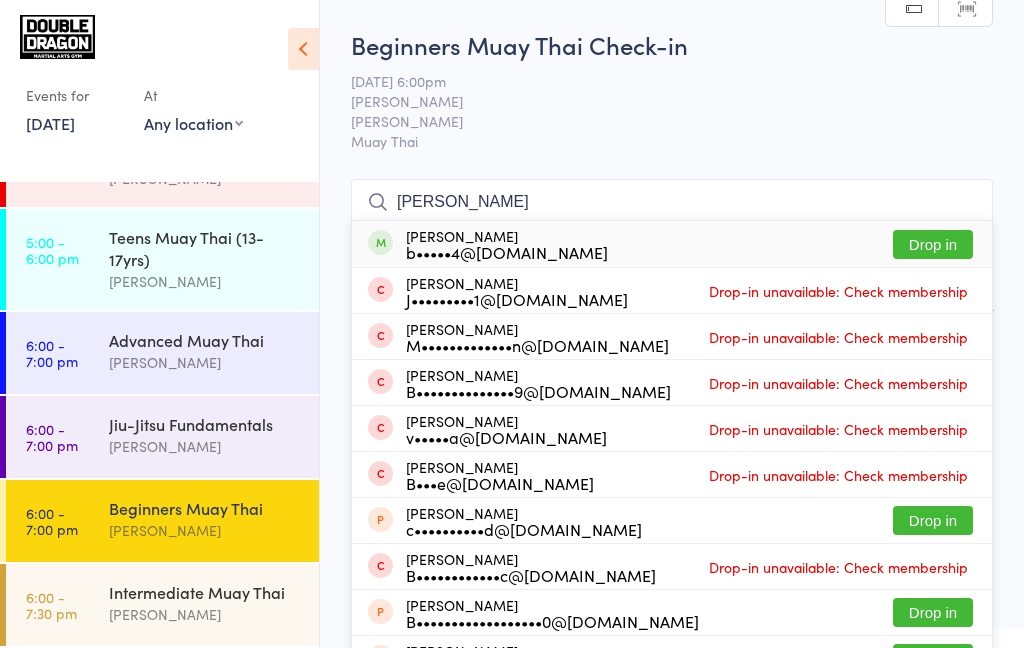 click on "[PERSON_NAME]" at bounding box center [672, 202] 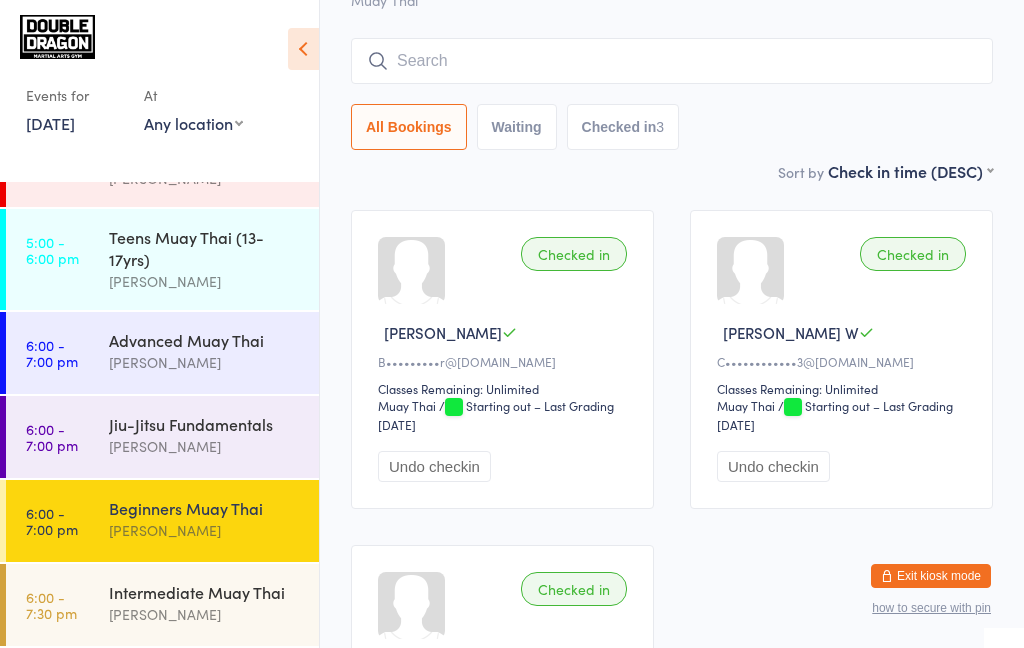 scroll, scrollTop: 180, scrollLeft: 0, axis: vertical 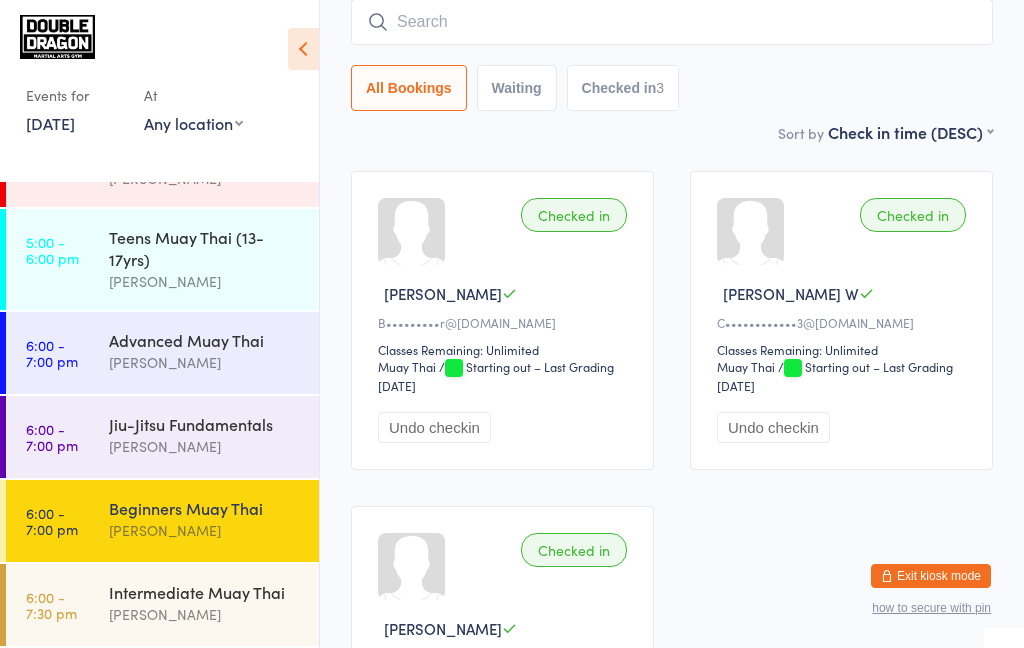 click on "Beginners Muay Thai Check-in [DATE] 6:00pm  [PERSON_NAME]  Muay Thai  Manual search Scanner input All Bookings Waiting  Checked in  3 Sort by   Check in time (DESC) First name (ASC) First name (DESC) Last name (ASC) Last name (DESC) Check in time (ASC) Check in time (DESC) Rank (ASC) Rank (DESC) Checked in [PERSON_NAME]•••••••••r@[DOMAIN_NAME] Classes Remaining: Unlimited Muay Thai  Muay Thai   /  Starting out – Last Grading [DATE]   Undo checkin Checked in [PERSON_NAME]••••••••••••3@[DOMAIN_NAME] Classes Remaining: Unlimited Muay Thai  Muay Thai   /  Starting out – Last Grading [DATE]   Undo checkin Checked in [PERSON_NAME] S  D•••••••••••••i@[DOMAIN_NAME] Classes Remaining: Unlimited Muay Thai  Muay Thai   /  Starting out – Last Grading [DATE]   Undo checkin" at bounding box center [672, 335] 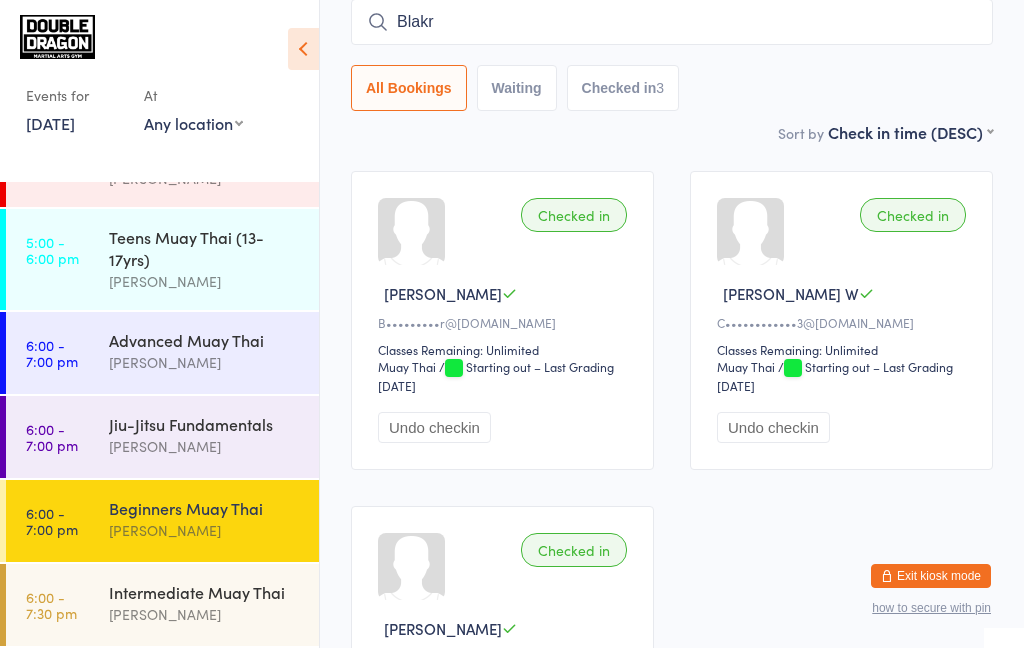 type on "Blakr" 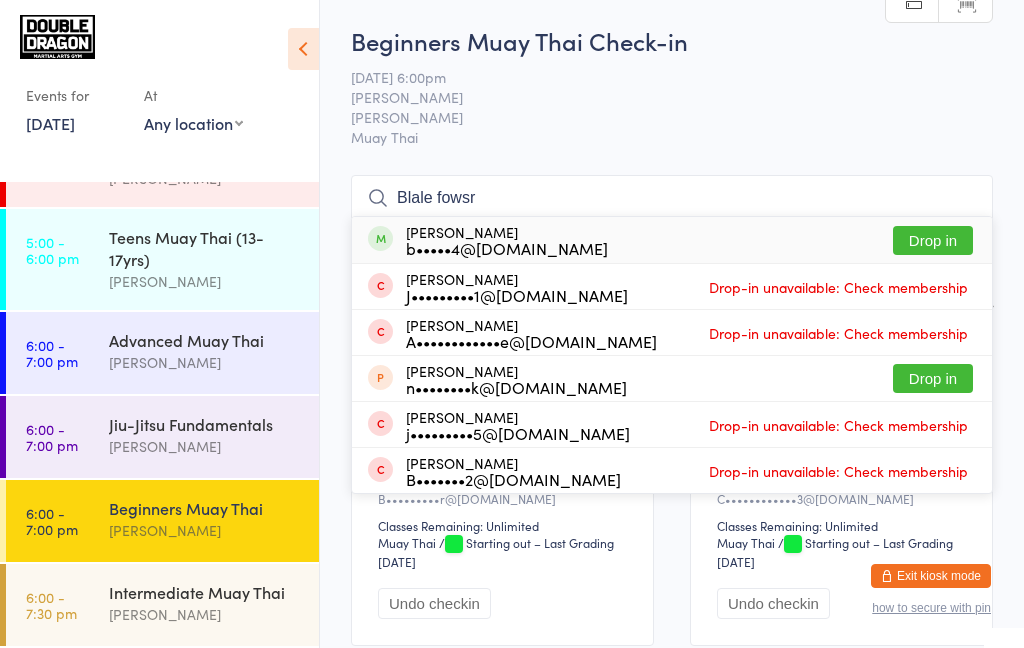 scroll, scrollTop: 4, scrollLeft: 0, axis: vertical 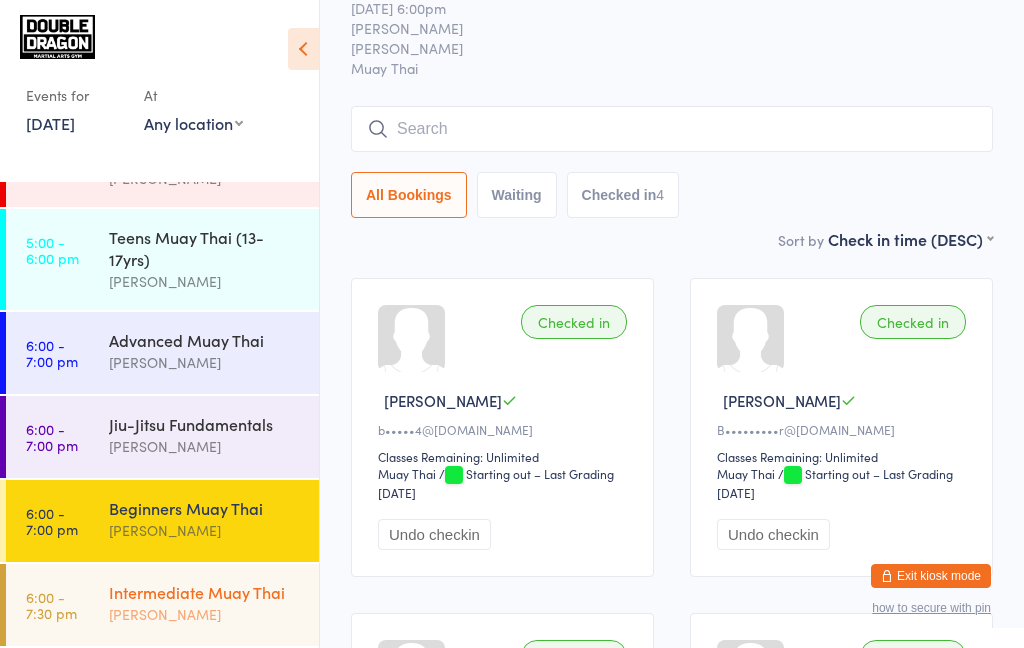 click on "6:00 - 7:30 pm Intermediate Muay Thai [PERSON_NAME]" at bounding box center [162, 605] 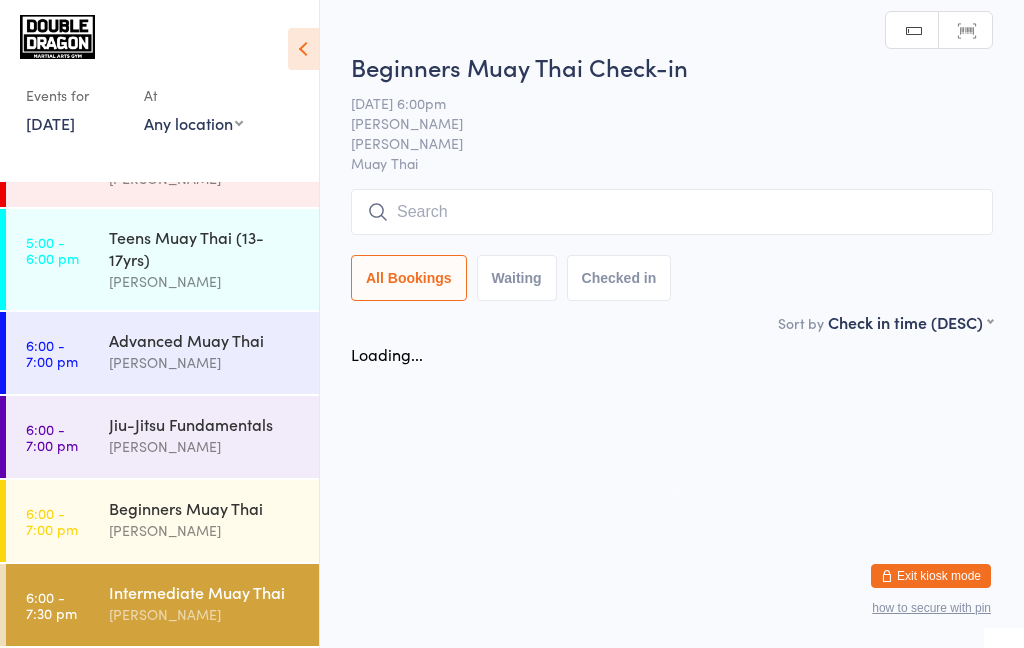 scroll, scrollTop: 0, scrollLeft: 0, axis: both 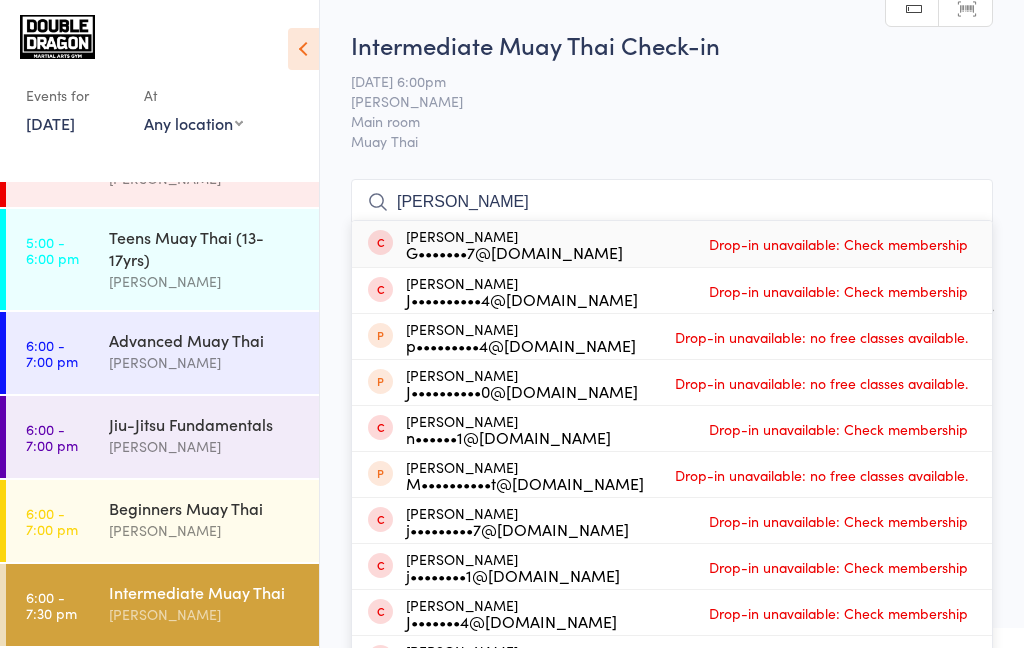 type on "[PERSON_NAME] ^" 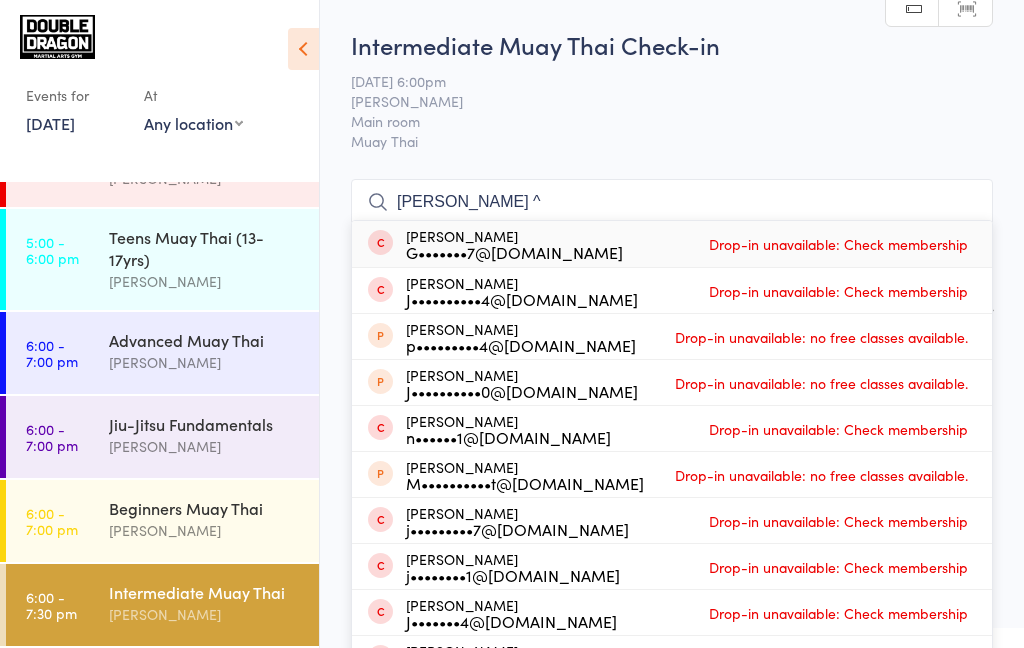 type 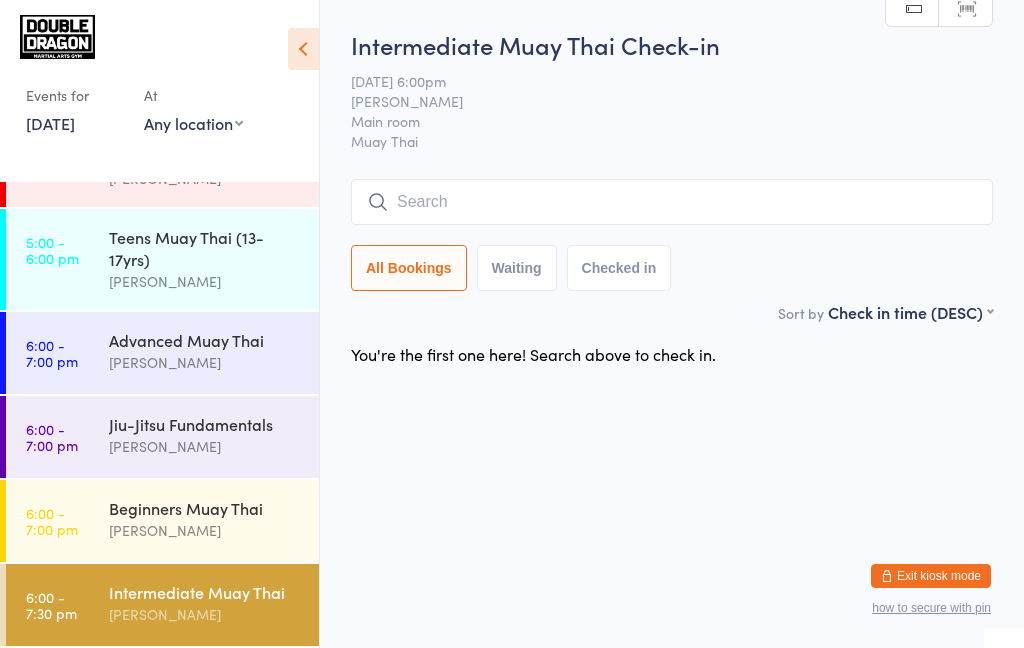 click on "Intermediate Muay Thai" at bounding box center (205, 592) 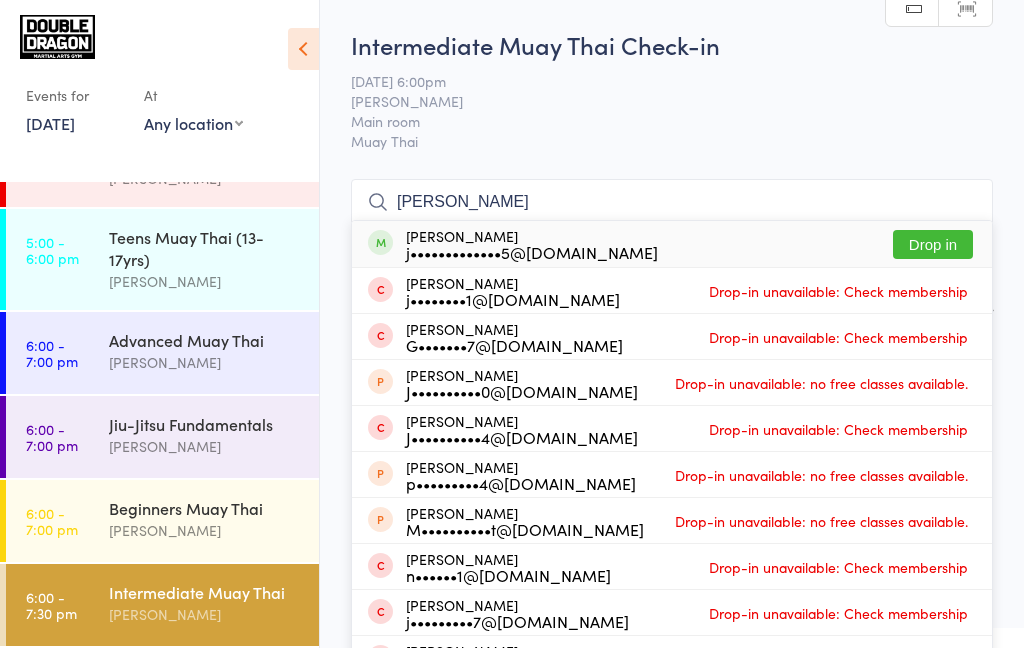 type on "[PERSON_NAME]" 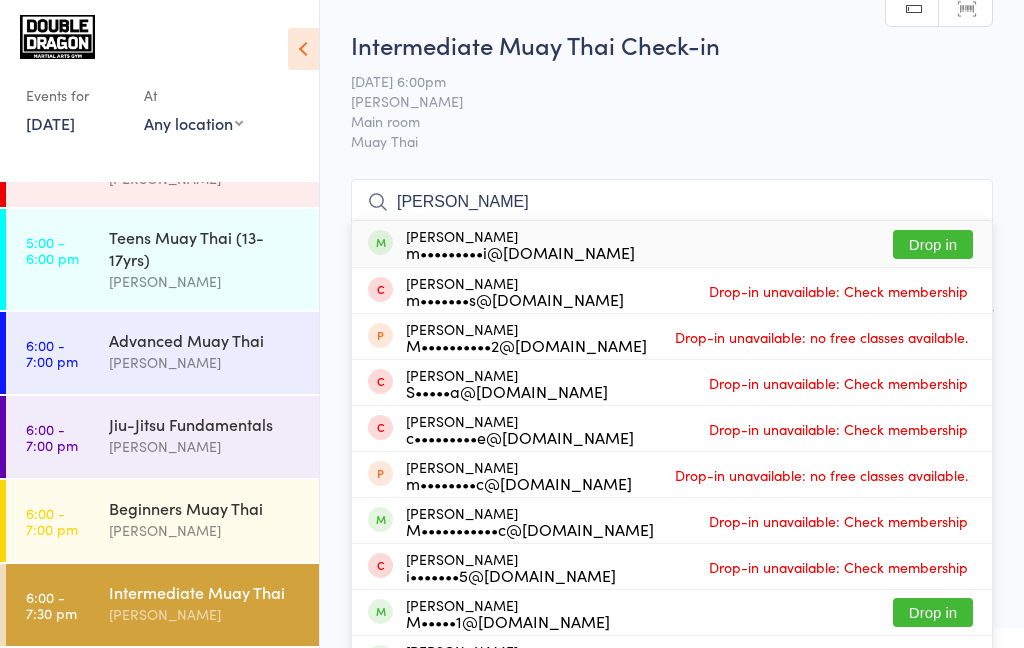 type on "[PERSON_NAME]" 